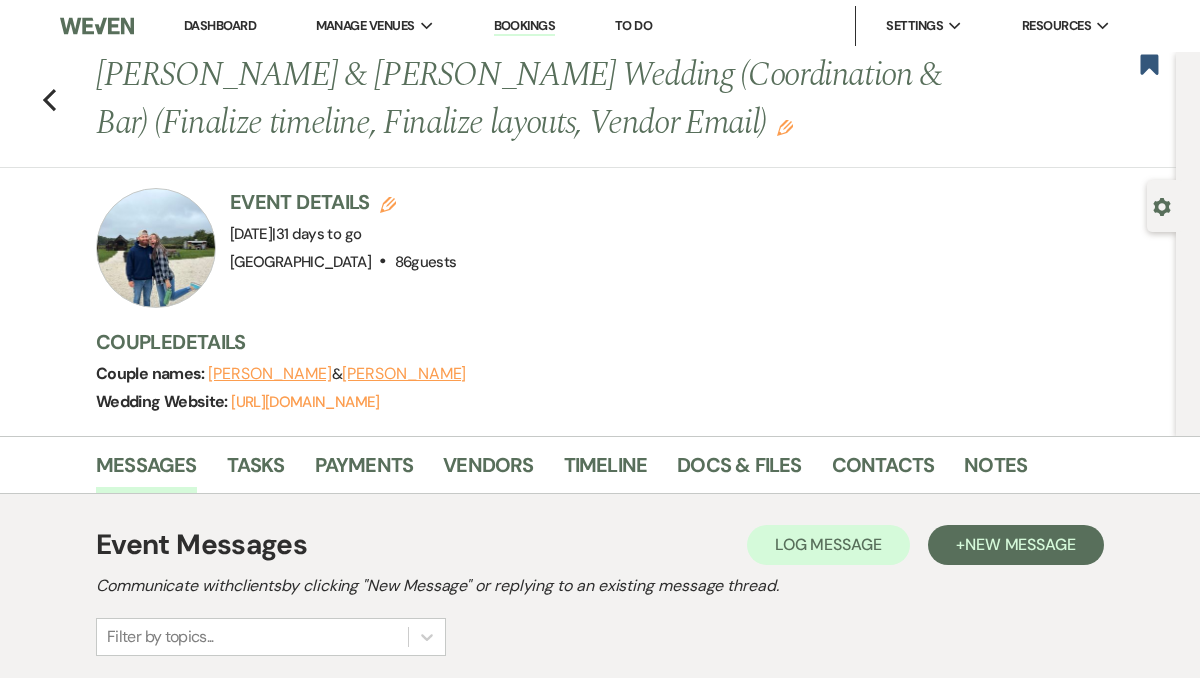 scroll, scrollTop: 168, scrollLeft: 0, axis: vertical 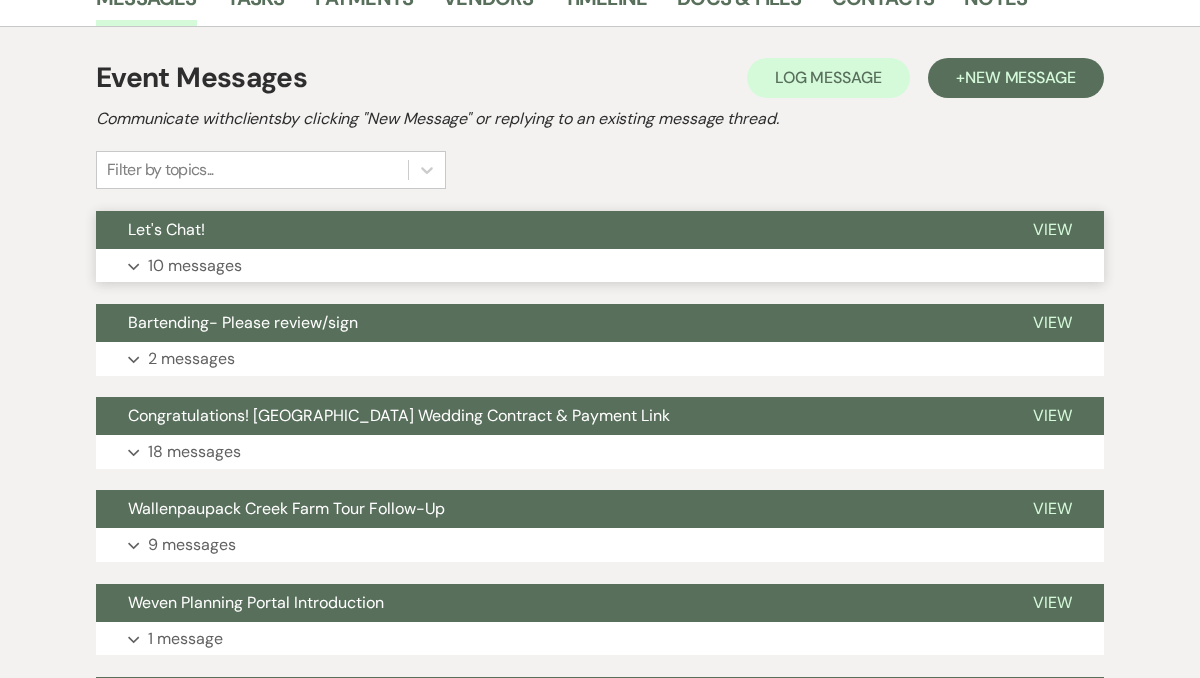 click on "Let's Chat!" at bounding box center (548, 230) 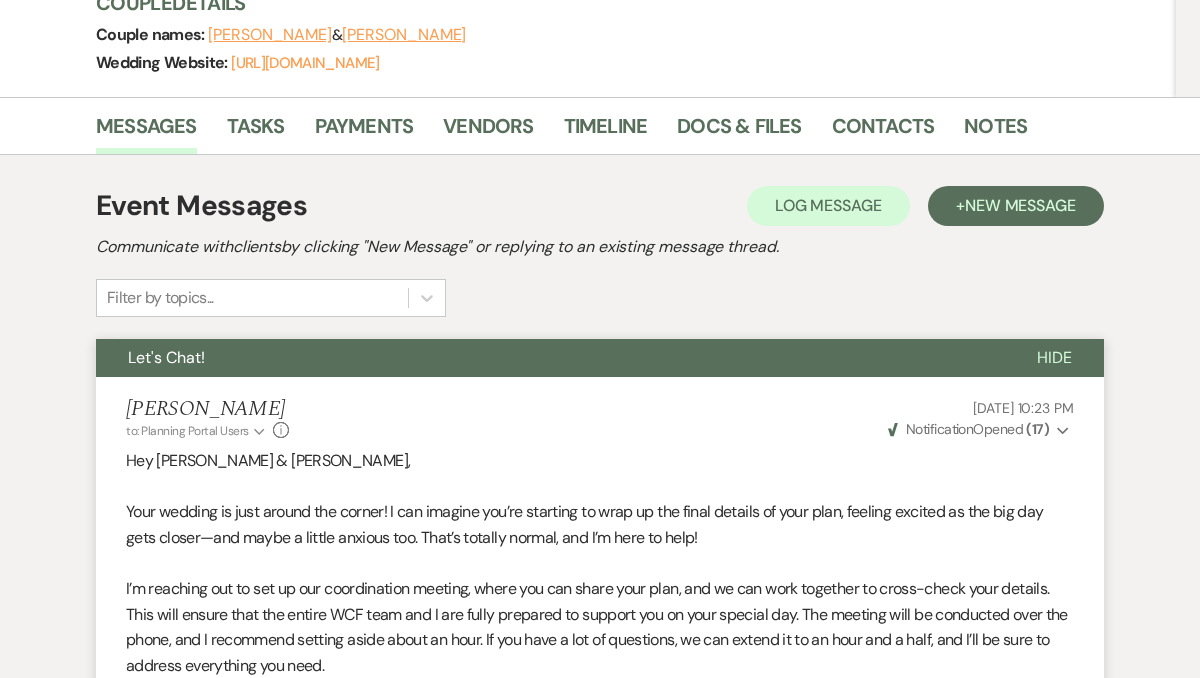 scroll, scrollTop: 0, scrollLeft: 0, axis: both 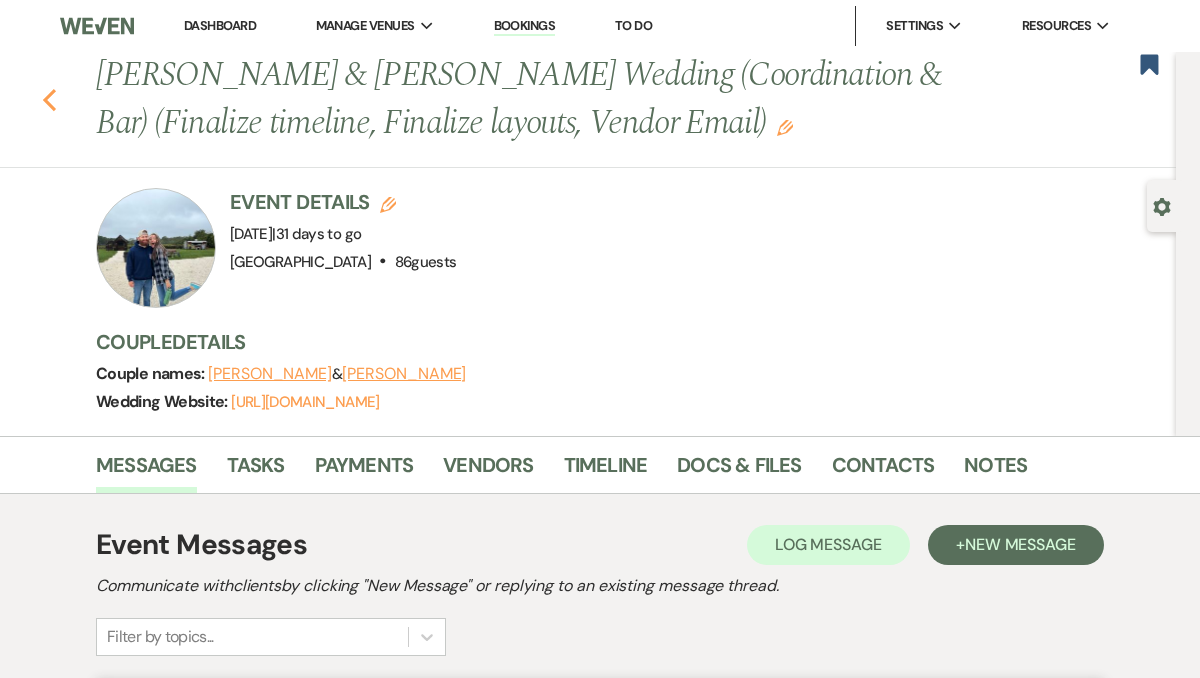 click on "Previous" 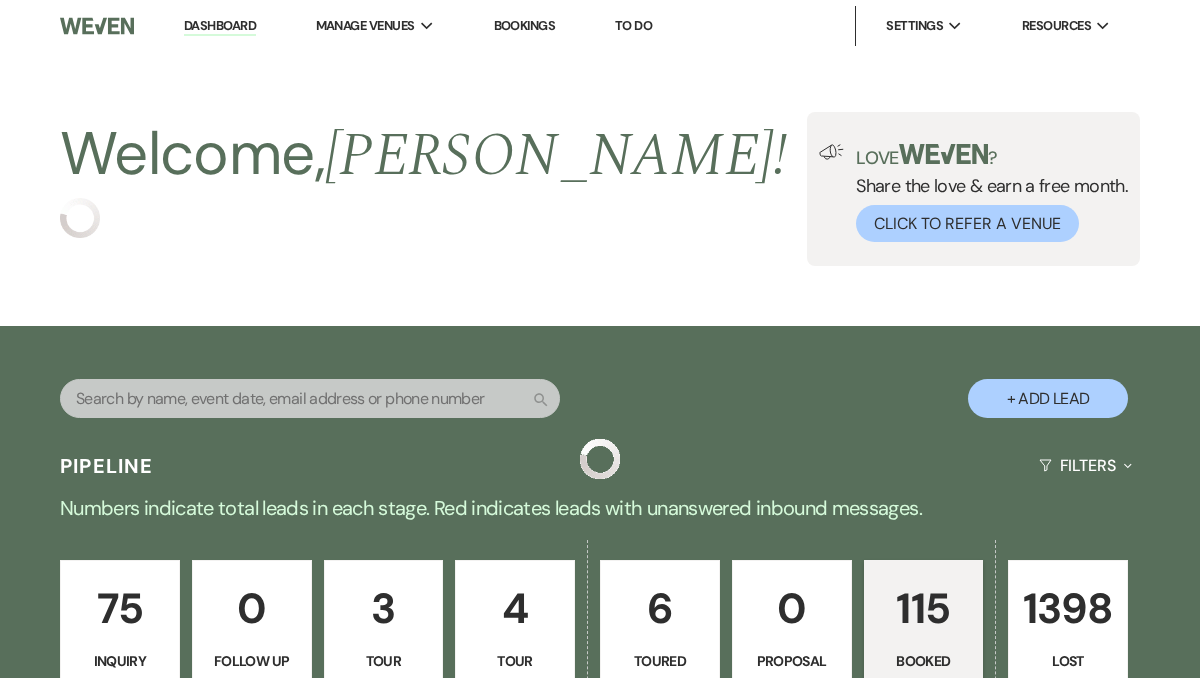 scroll, scrollTop: 0, scrollLeft: 0, axis: both 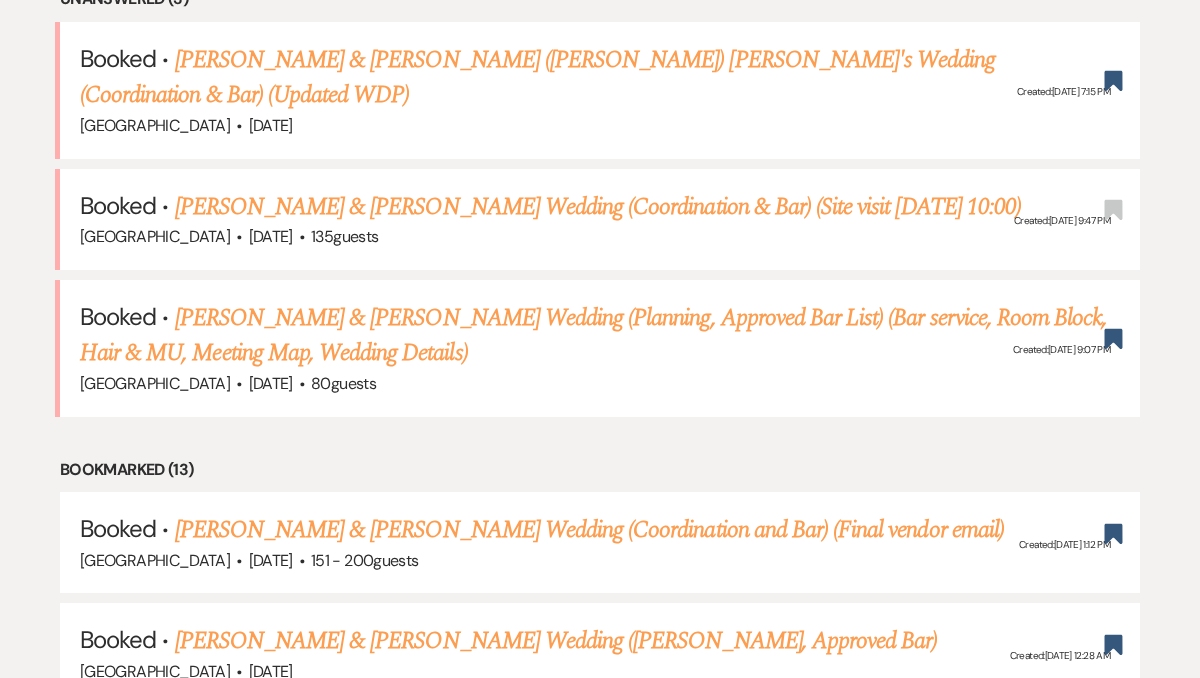 click on "Kayla Dean & Joseph Sprague's Wedding (Planning, Approved Bar List) (Bar service, Room Block, Hair & MU, Meeting Map, Wedding Details)" at bounding box center [593, 336] 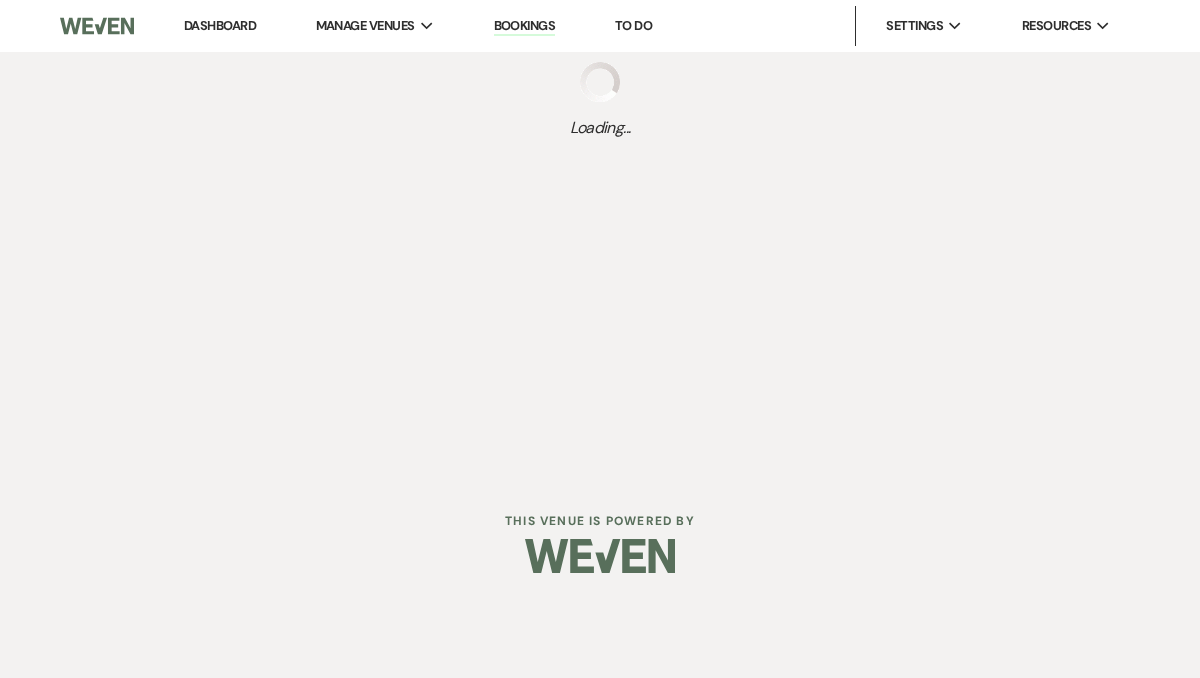 scroll, scrollTop: 0, scrollLeft: 0, axis: both 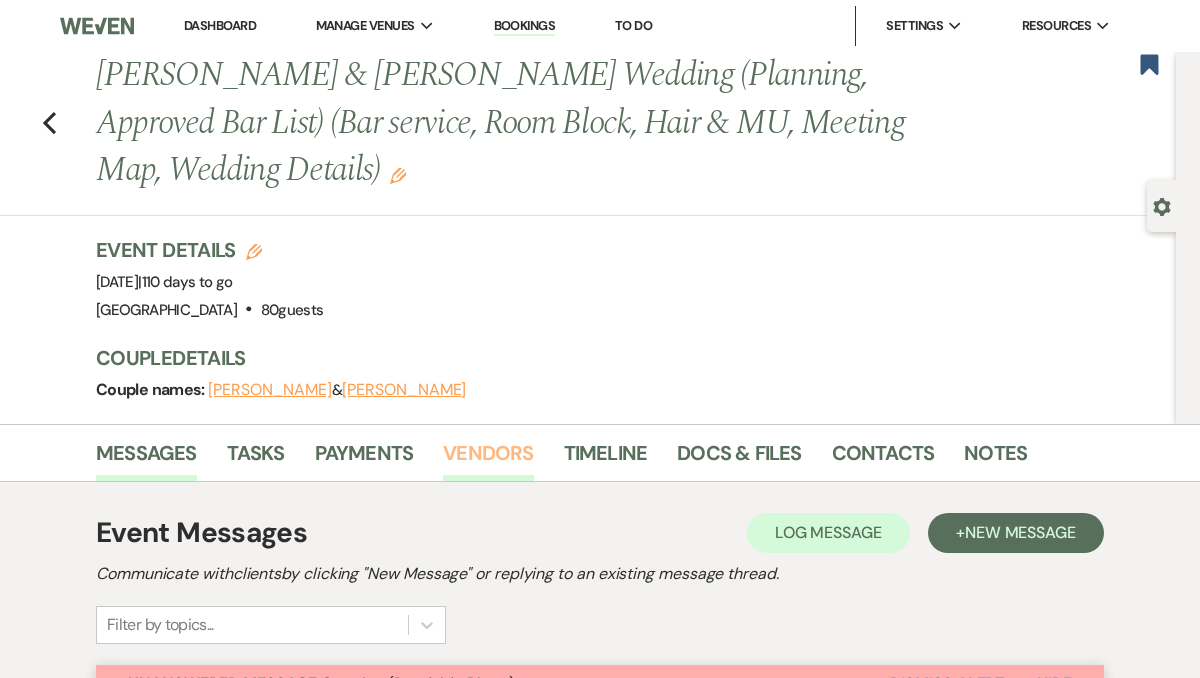 click on "Vendors" at bounding box center [488, 459] 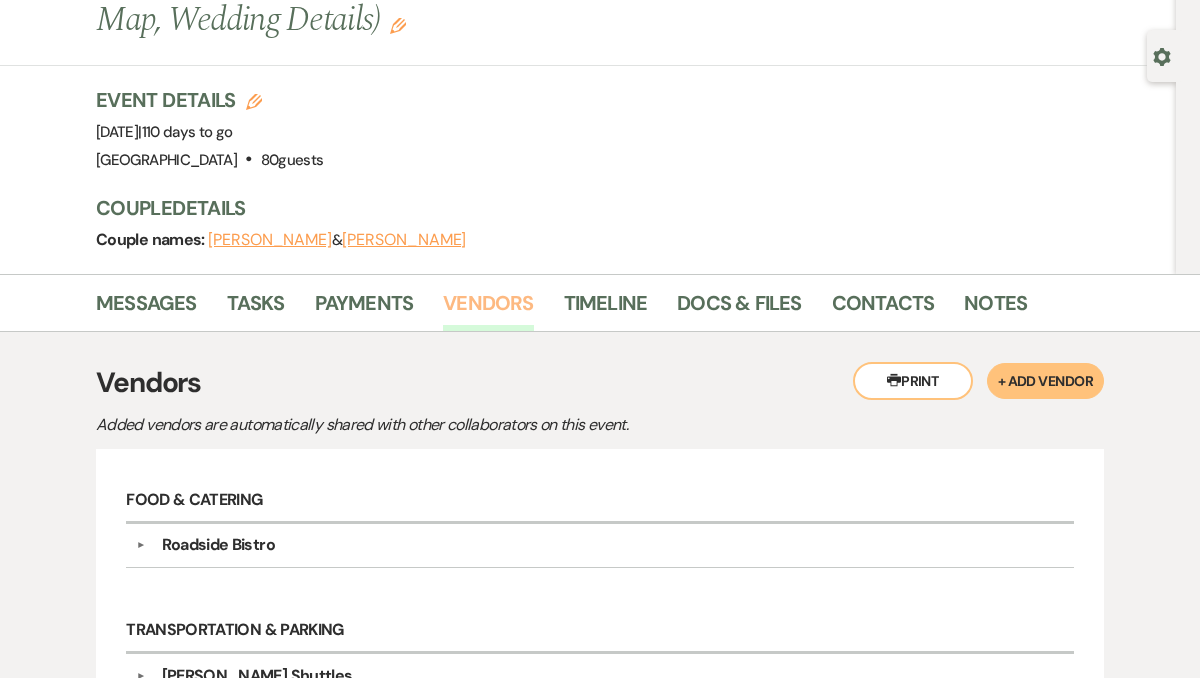 scroll, scrollTop: 0, scrollLeft: 0, axis: both 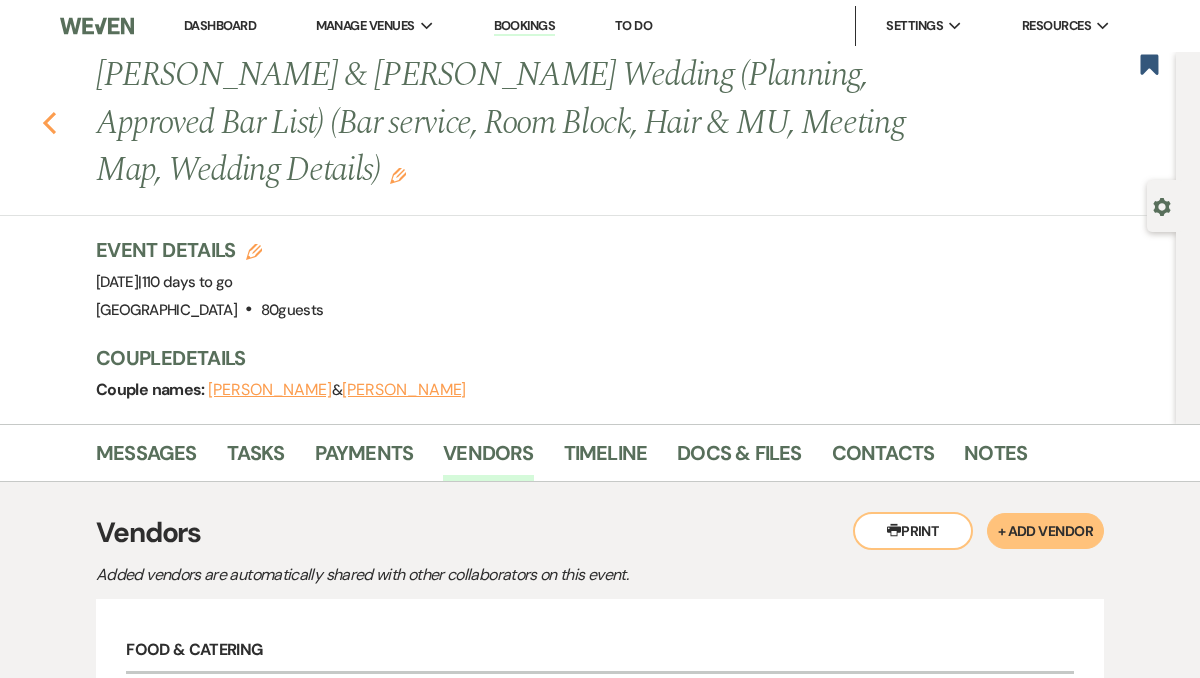 click on "Previous" 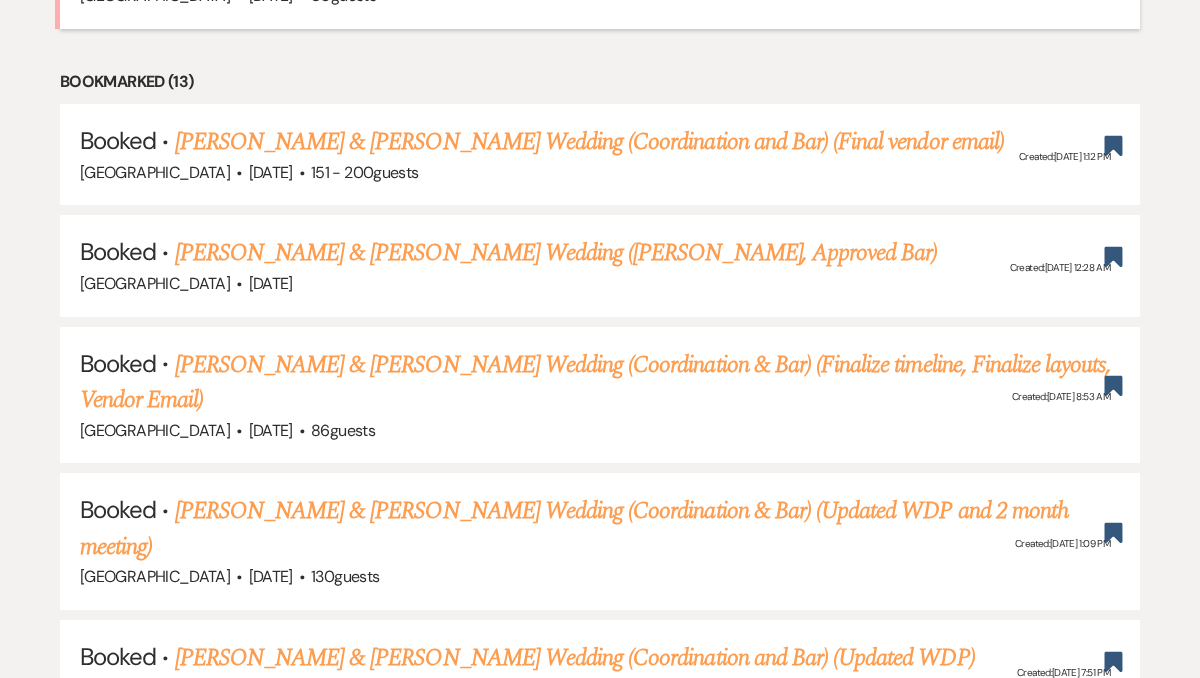 scroll, scrollTop: 1247, scrollLeft: 0, axis: vertical 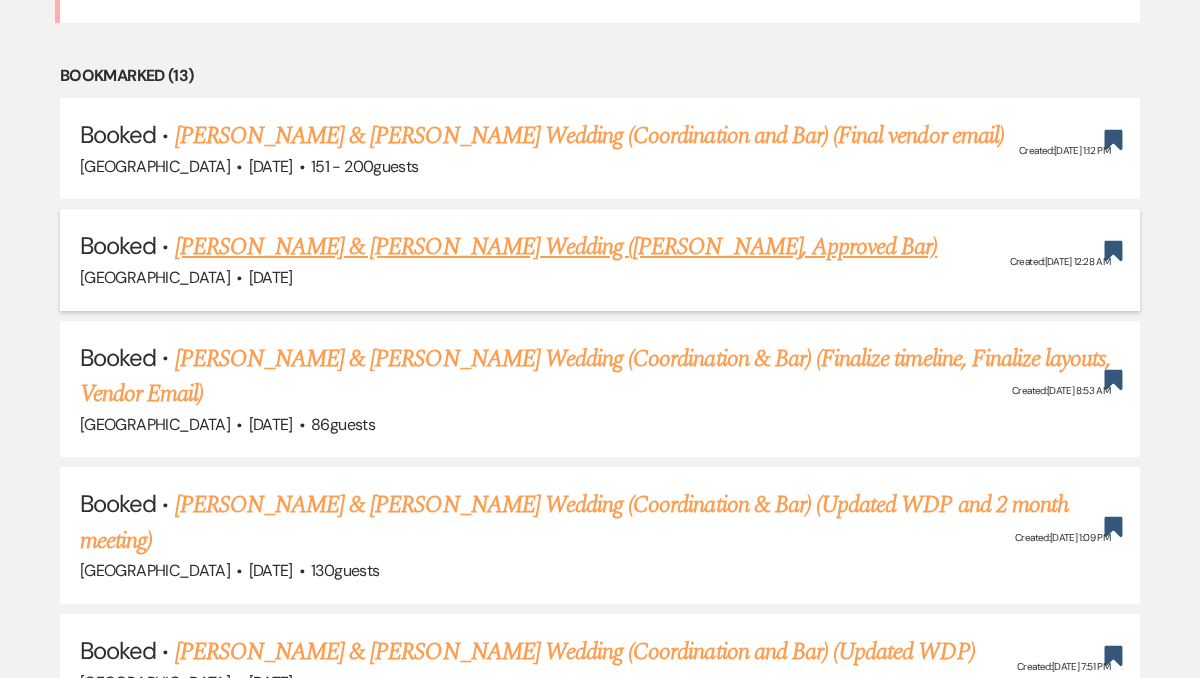 click on "Devin Guigley & Erica Sadowski's Wedding (Coord, Approved Bar)" at bounding box center (556, 247) 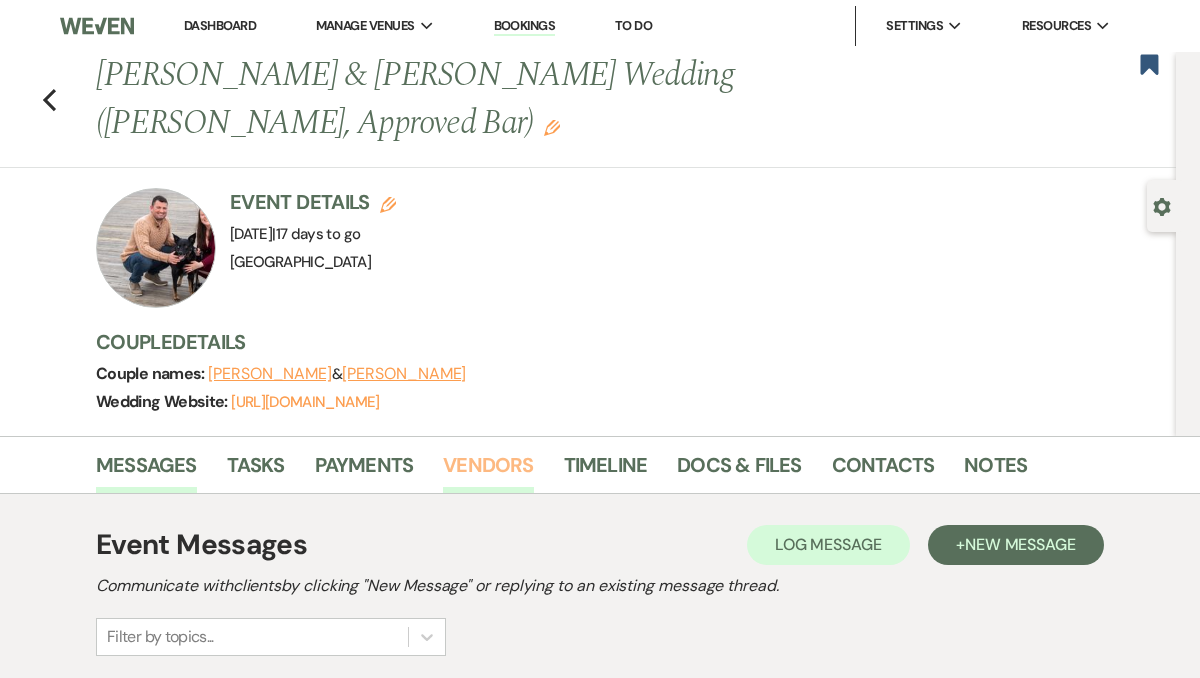 click on "Vendors" at bounding box center [488, 471] 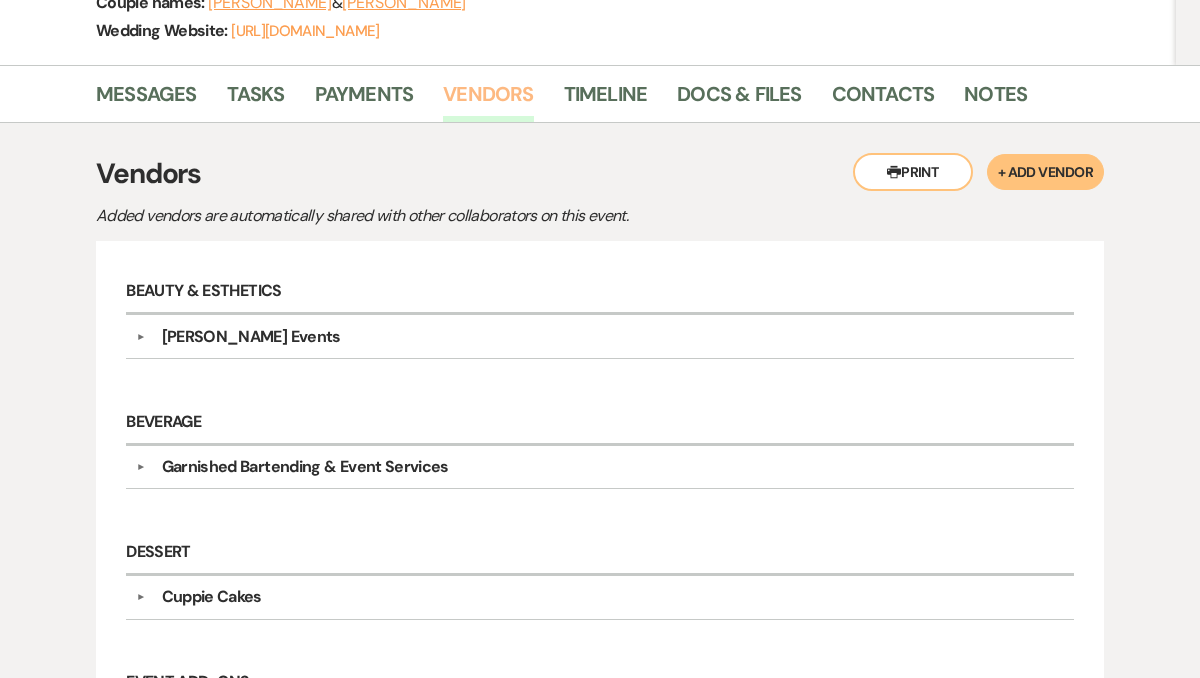 scroll, scrollTop: 372, scrollLeft: 0, axis: vertical 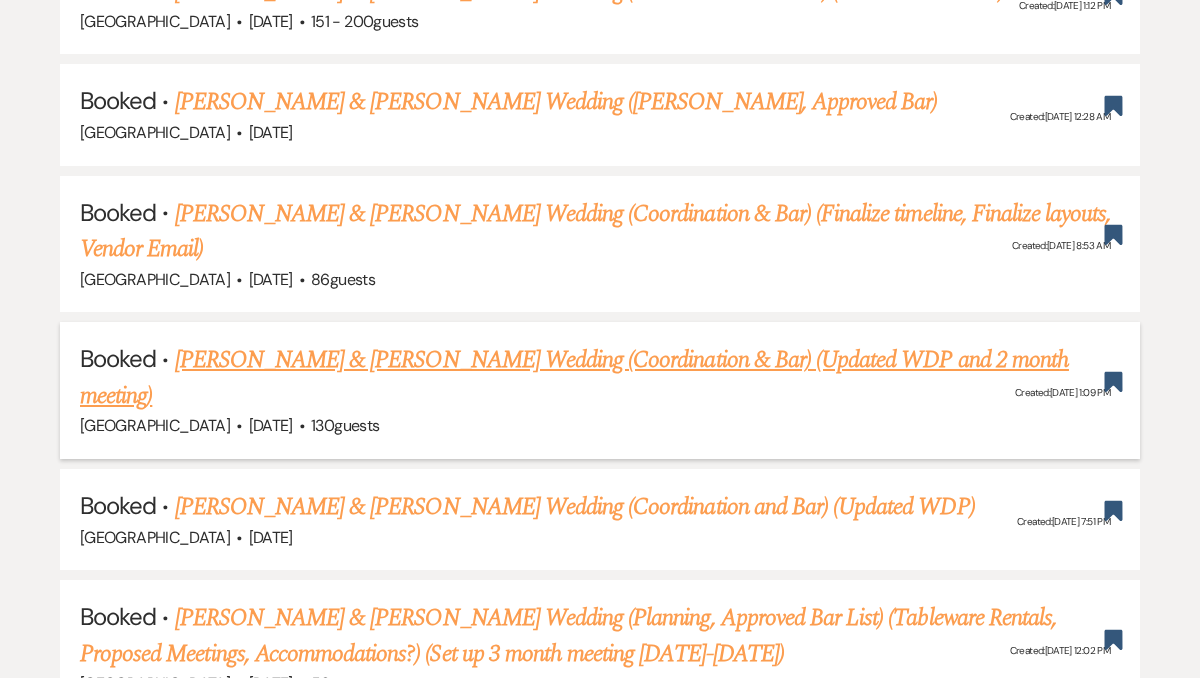 click on "Matthew Stritzl & Tiffany Saccomandi's Wedding (Coordination & Bar) (Updated WDP and 2 month meeting)" at bounding box center (574, 378) 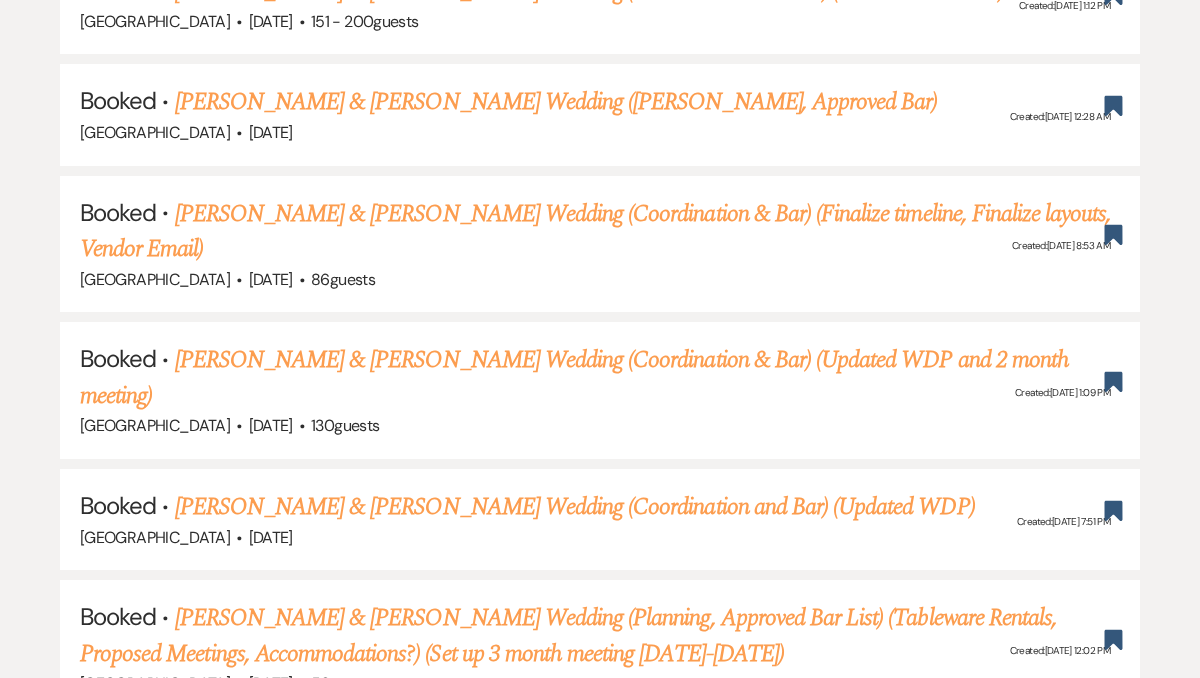 scroll, scrollTop: 0, scrollLeft: 0, axis: both 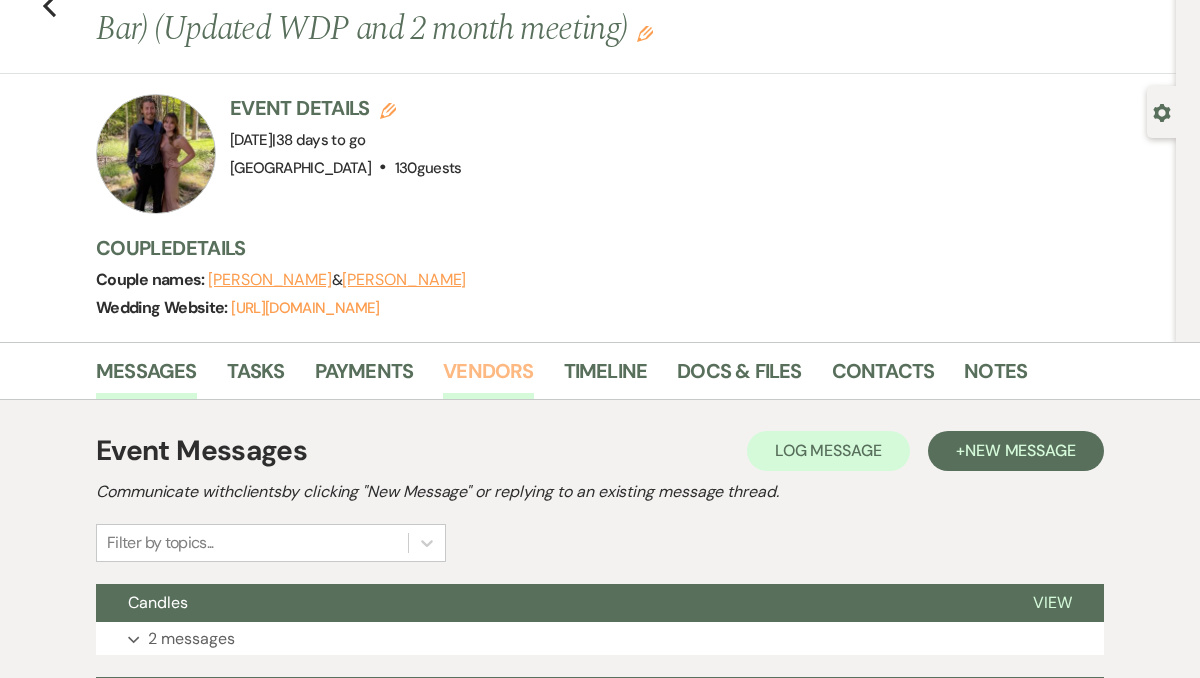 click on "Vendors" at bounding box center (488, 377) 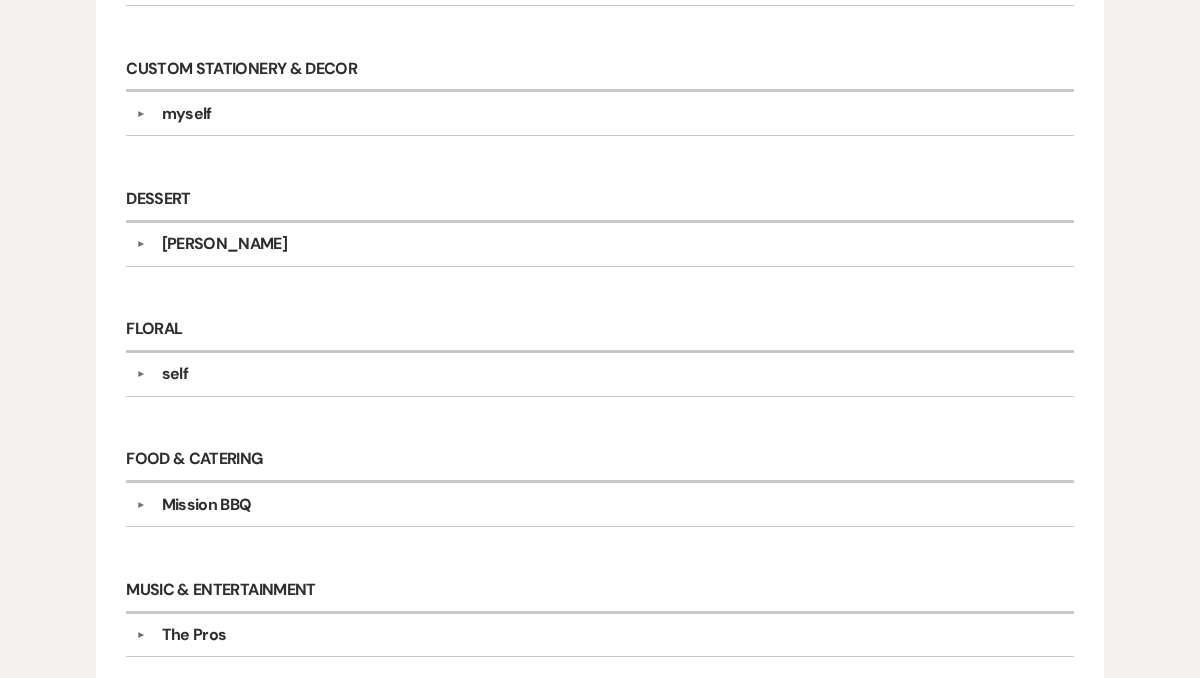 scroll, scrollTop: 0, scrollLeft: 0, axis: both 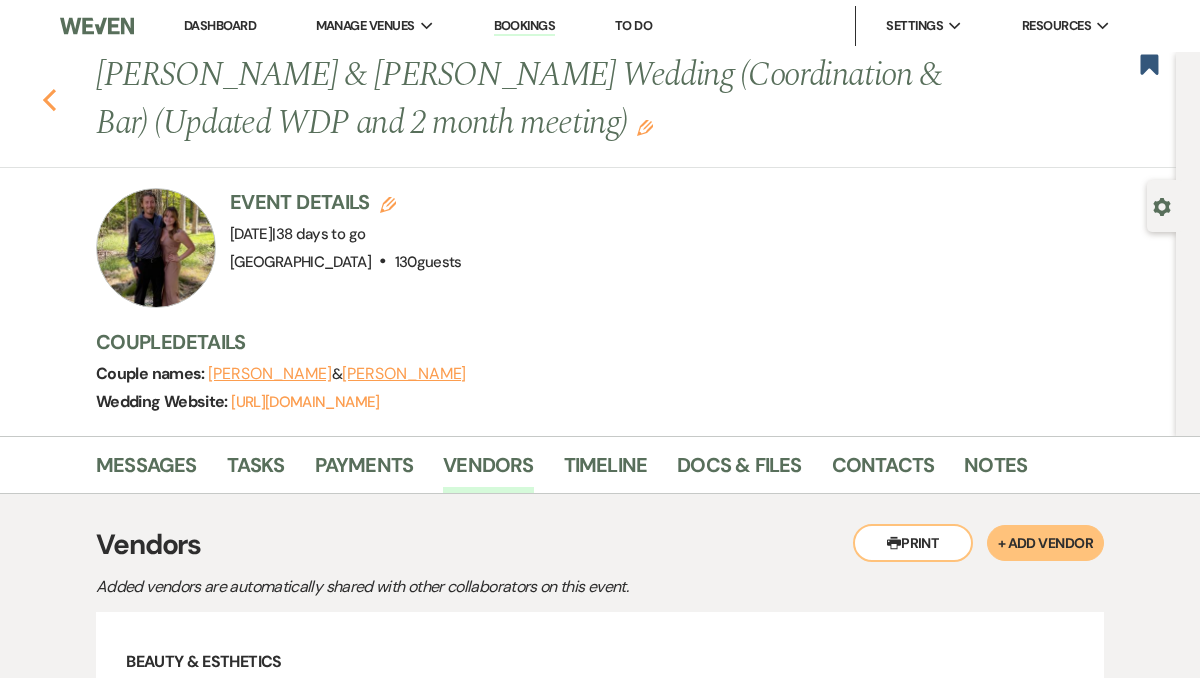 click on "Previous" 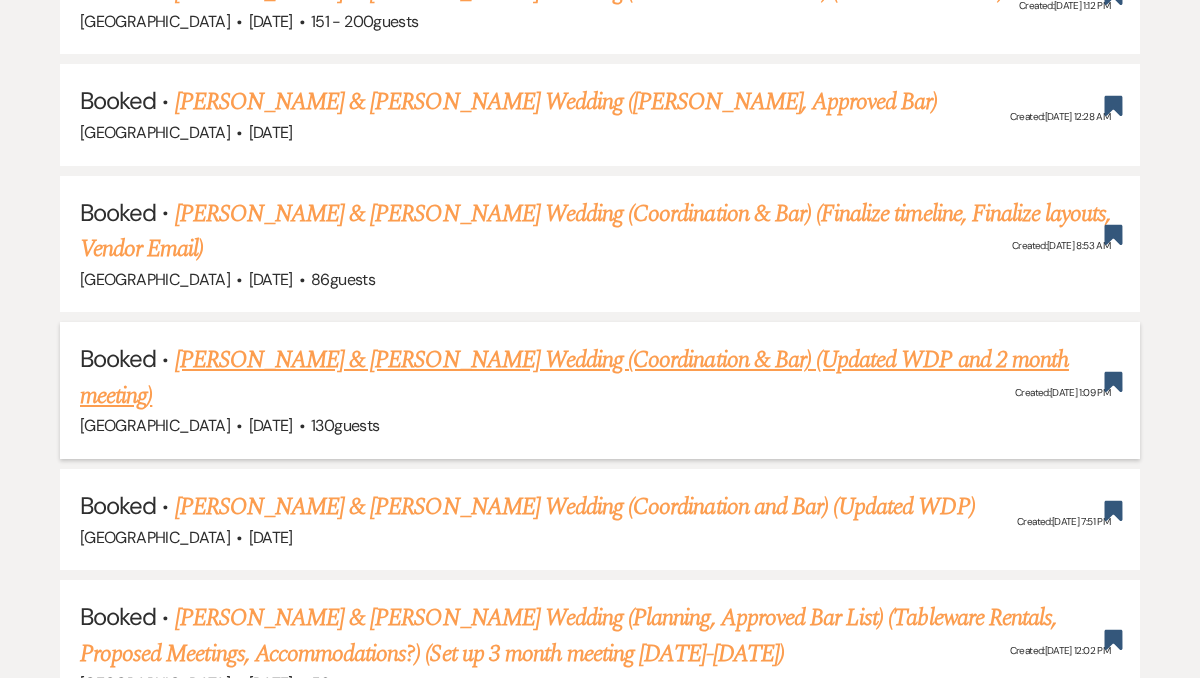 click on "Matthew Stritzl & Tiffany Saccomandi's Wedding (Coordination & Bar) (Updated WDP and 2 month meeting)" at bounding box center [574, 378] 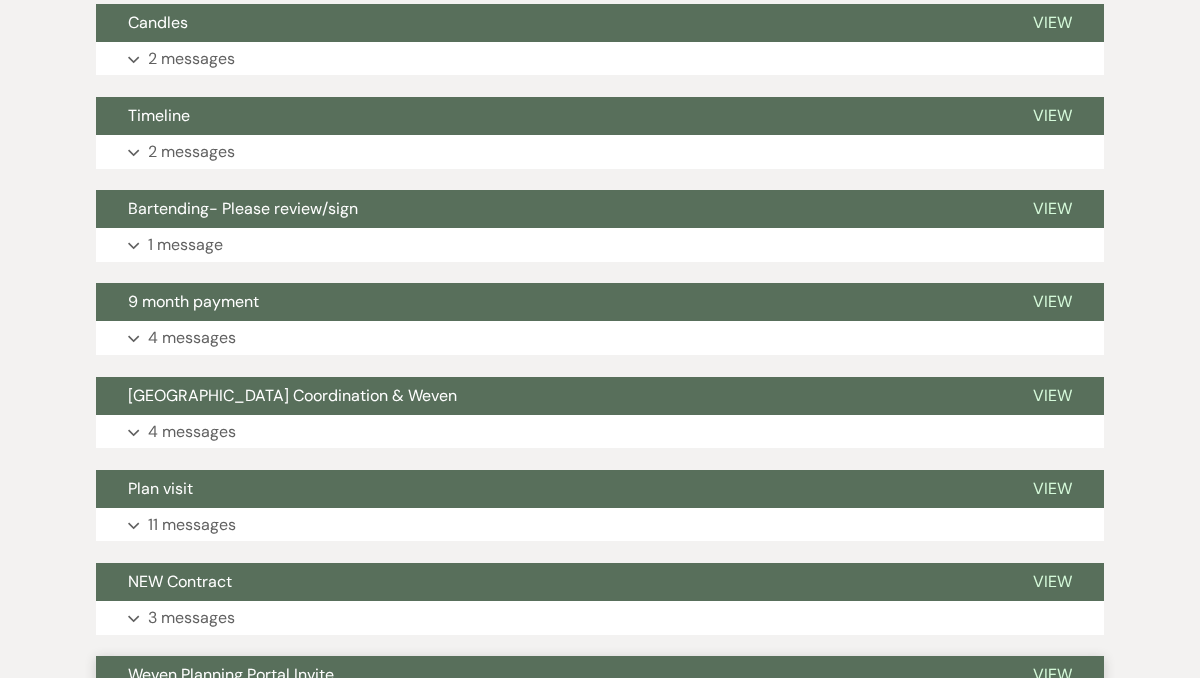 scroll, scrollTop: 672, scrollLeft: 0, axis: vertical 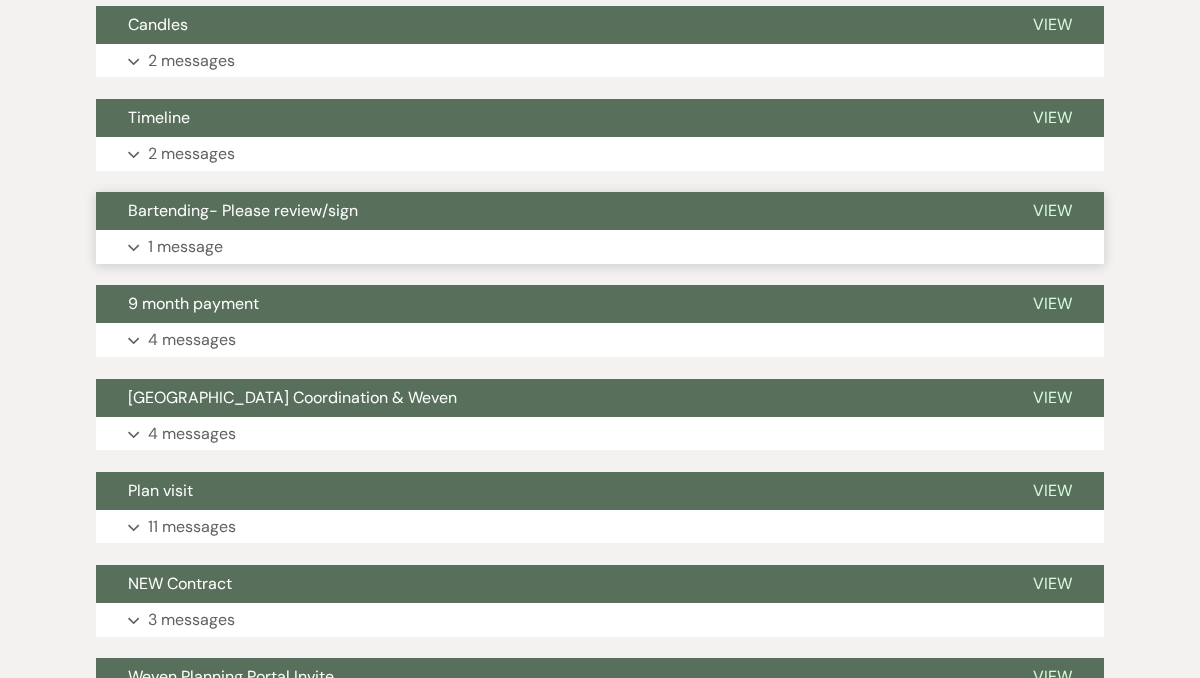 click on "Bartending- Please review/sign" at bounding box center (243, 210) 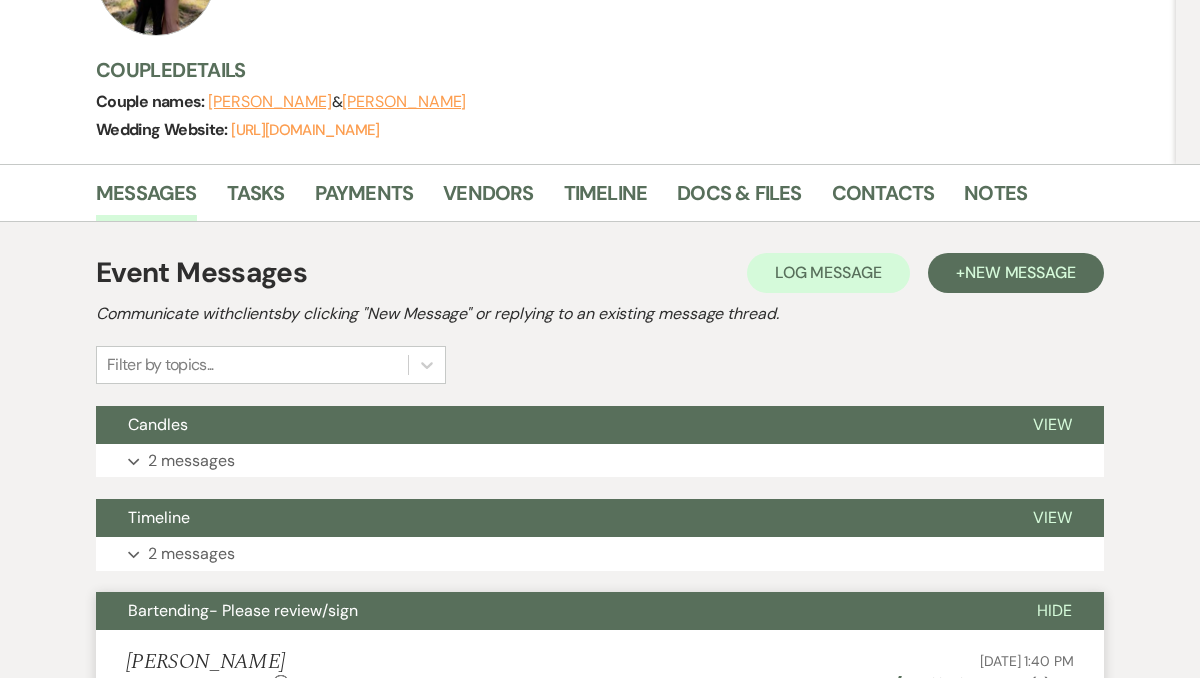 scroll, scrollTop: 276, scrollLeft: 0, axis: vertical 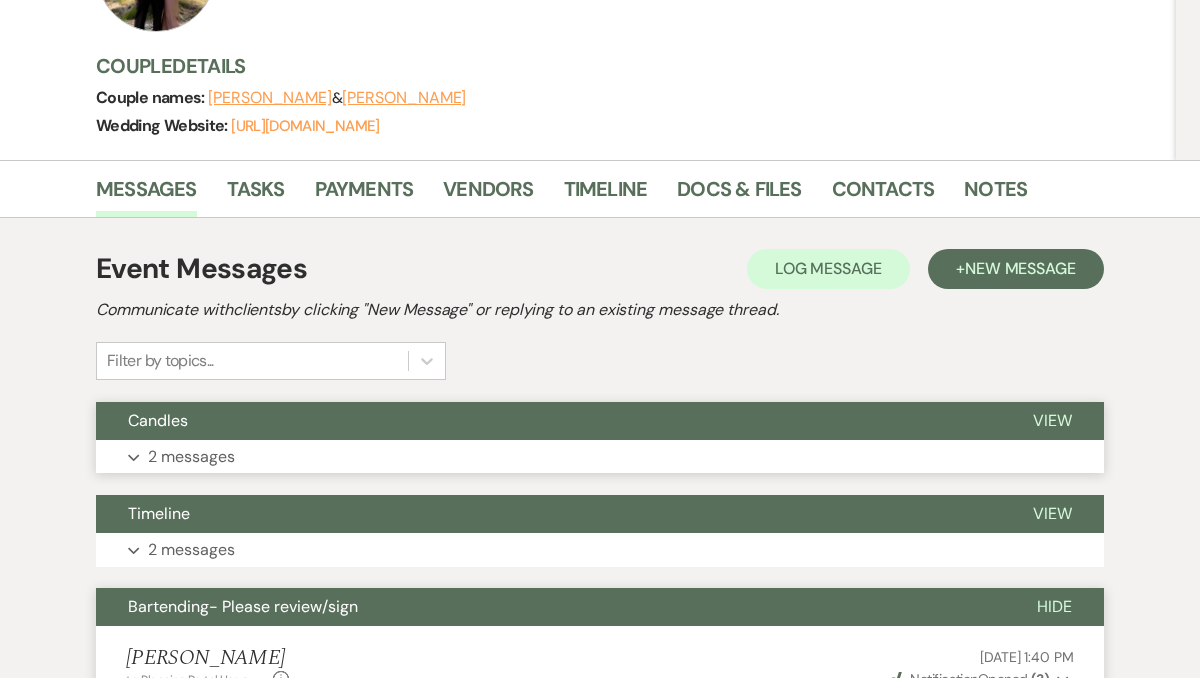click on "Expand 2 messages" at bounding box center (600, 457) 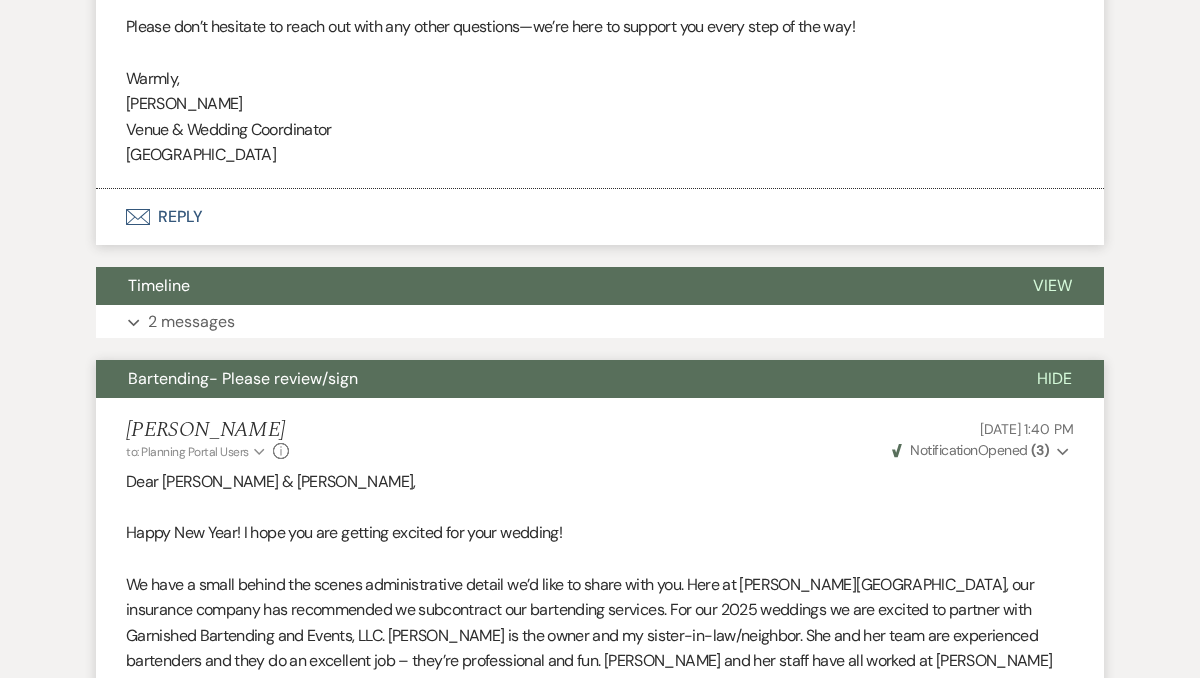 scroll, scrollTop: 1382, scrollLeft: 0, axis: vertical 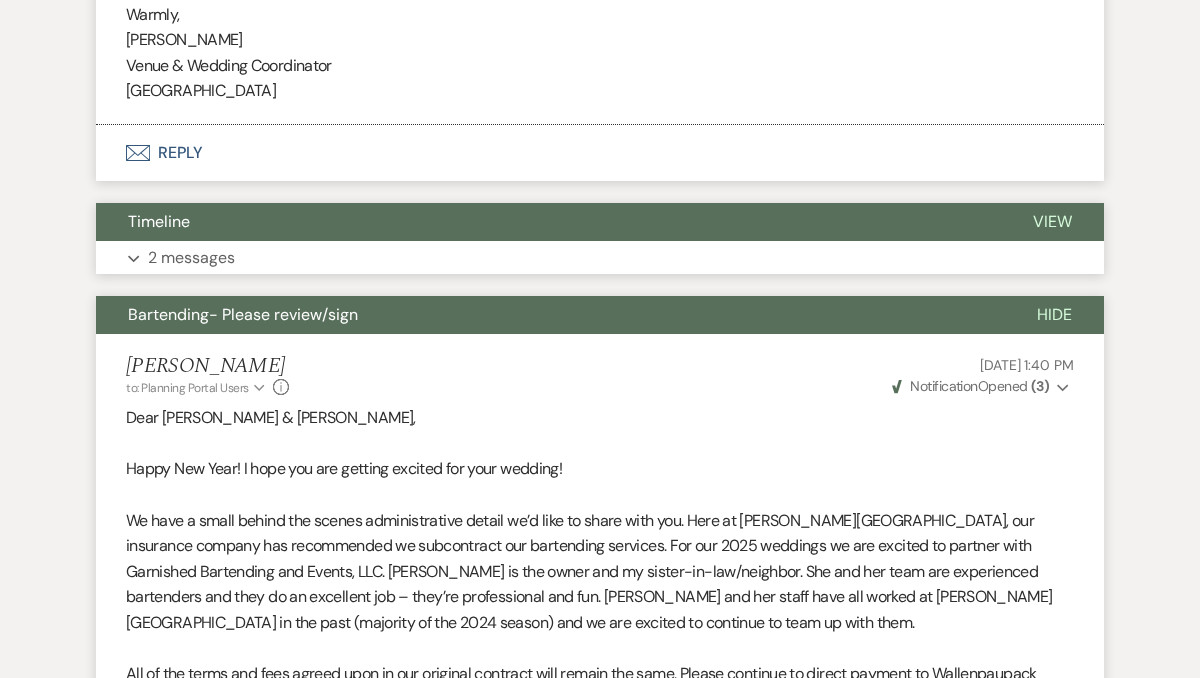 click on "Expand 2 messages" at bounding box center [600, 258] 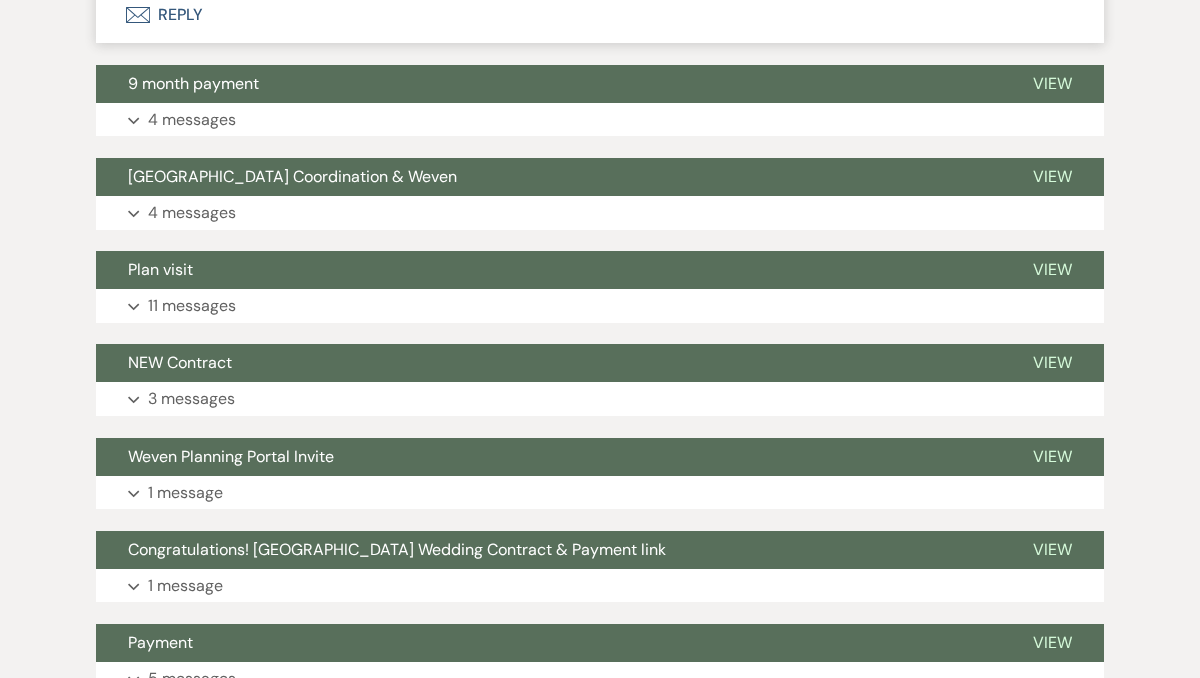 scroll, scrollTop: 7174, scrollLeft: 0, axis: vertical 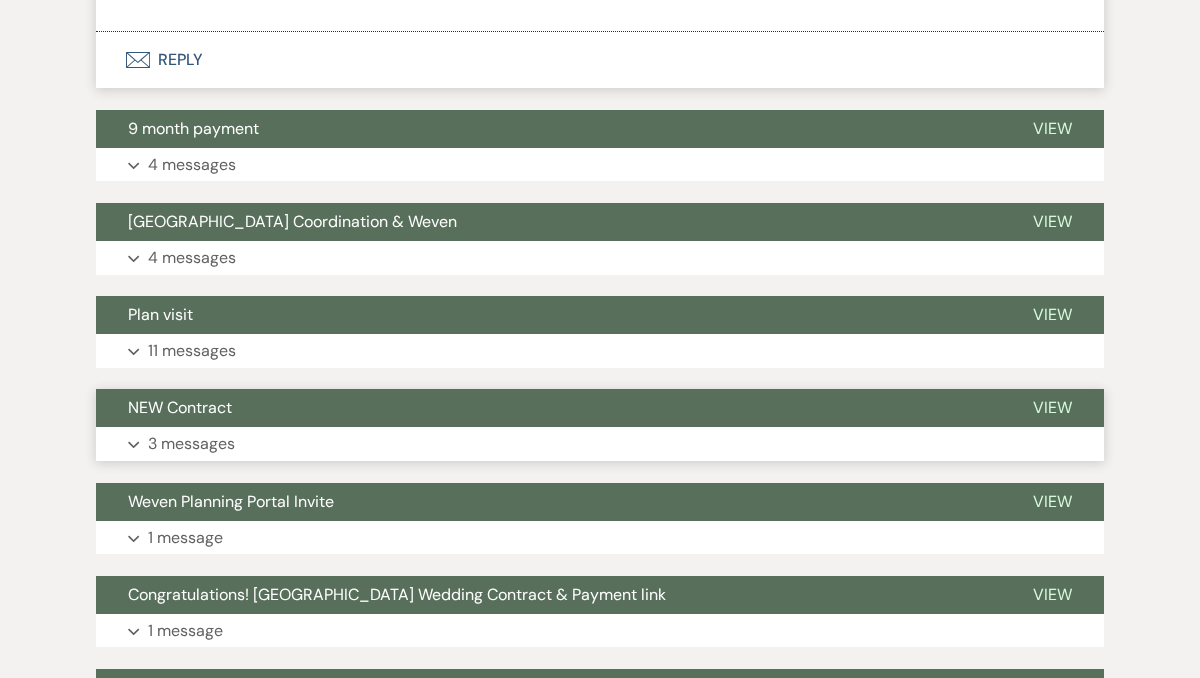 click on "Expand 3 messages" at bounding box center (600, 444) 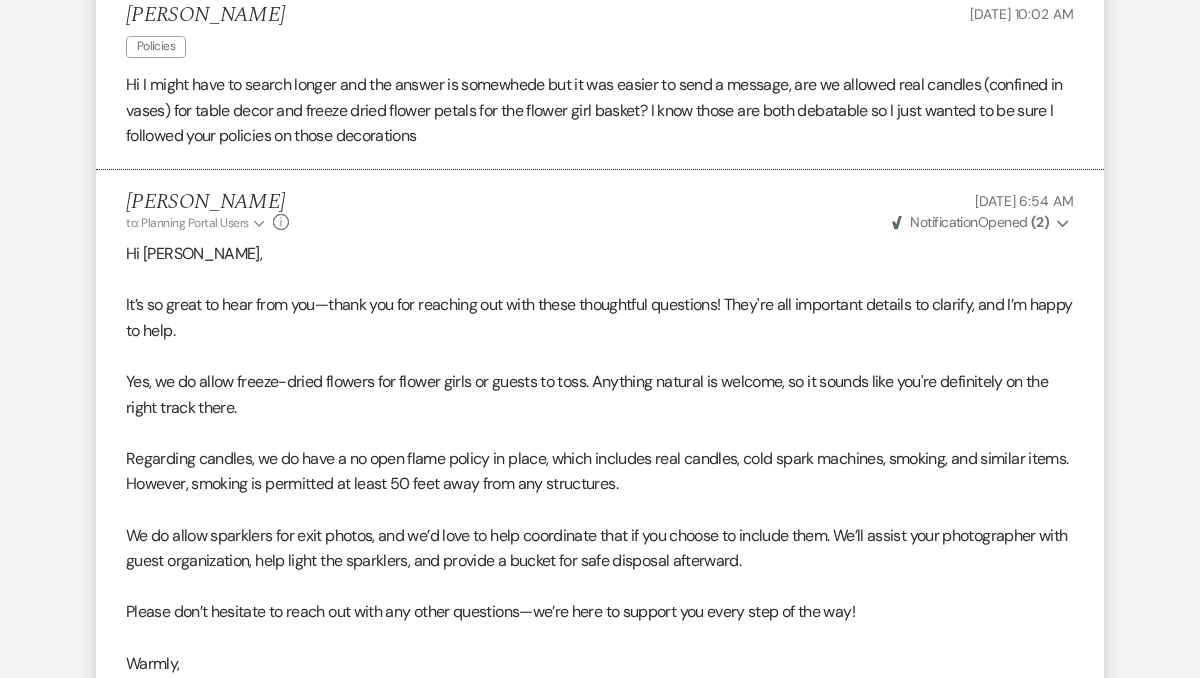 scroll, scrollTop: 0, scrollLeft: 0, axis: both 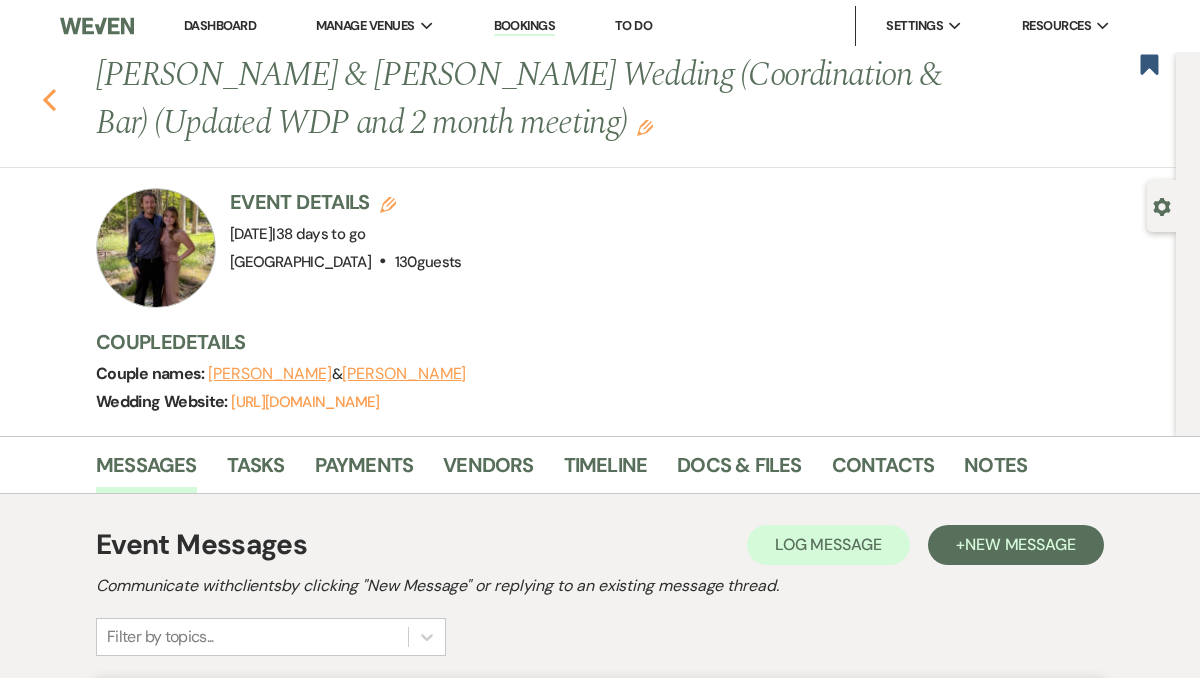 click 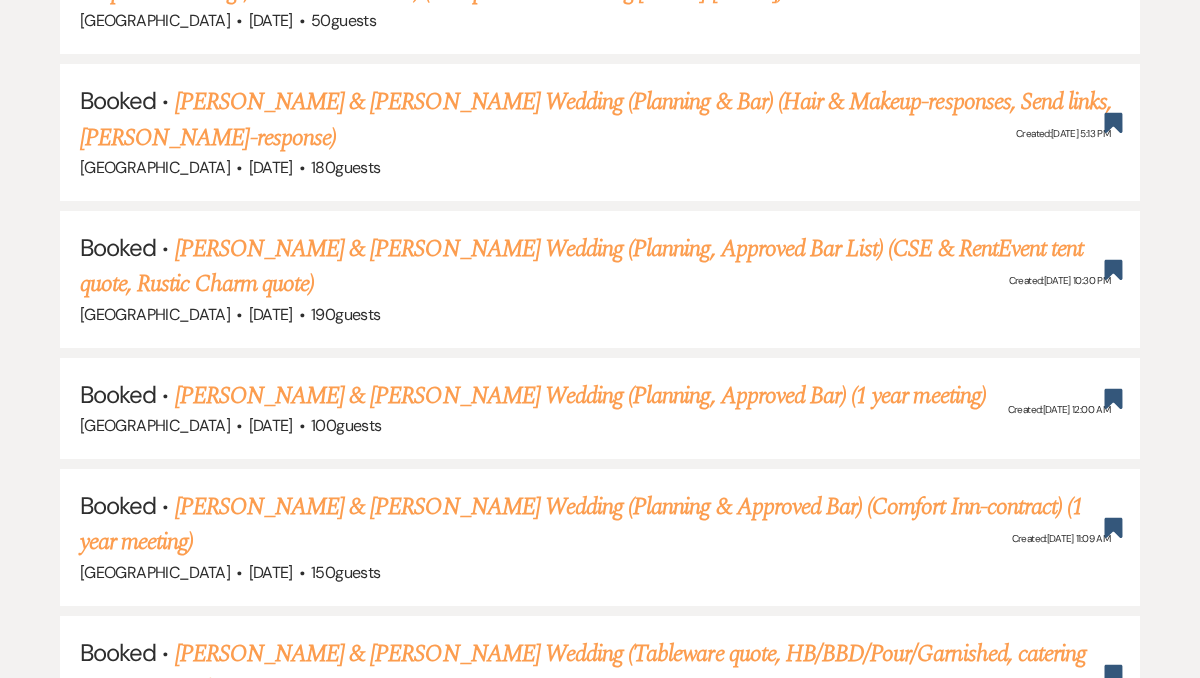 scroll, scrollTop: 2059, scrollLeft: 0, axis: vertical 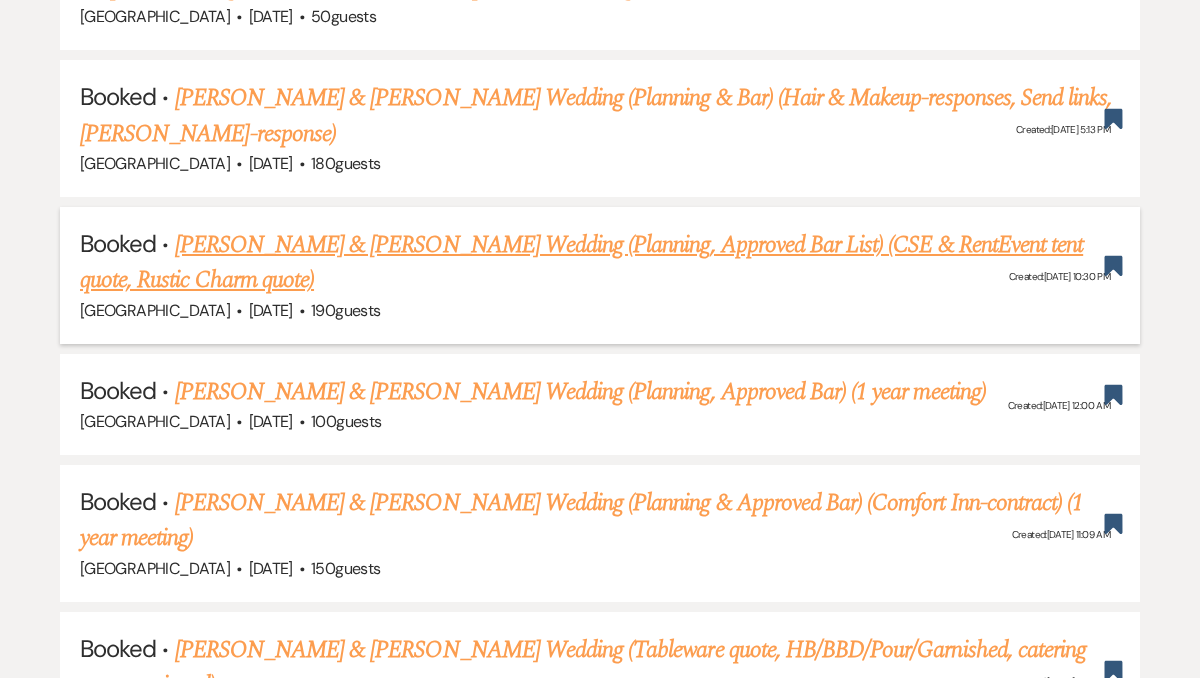 click on "Emma Sidoriak & Juan Gaskins's Wedding (Planning, Approved Bar List) (CSE & RentEvent tent quote, Rustic Charm quote)" at bounding box center (581, 263) 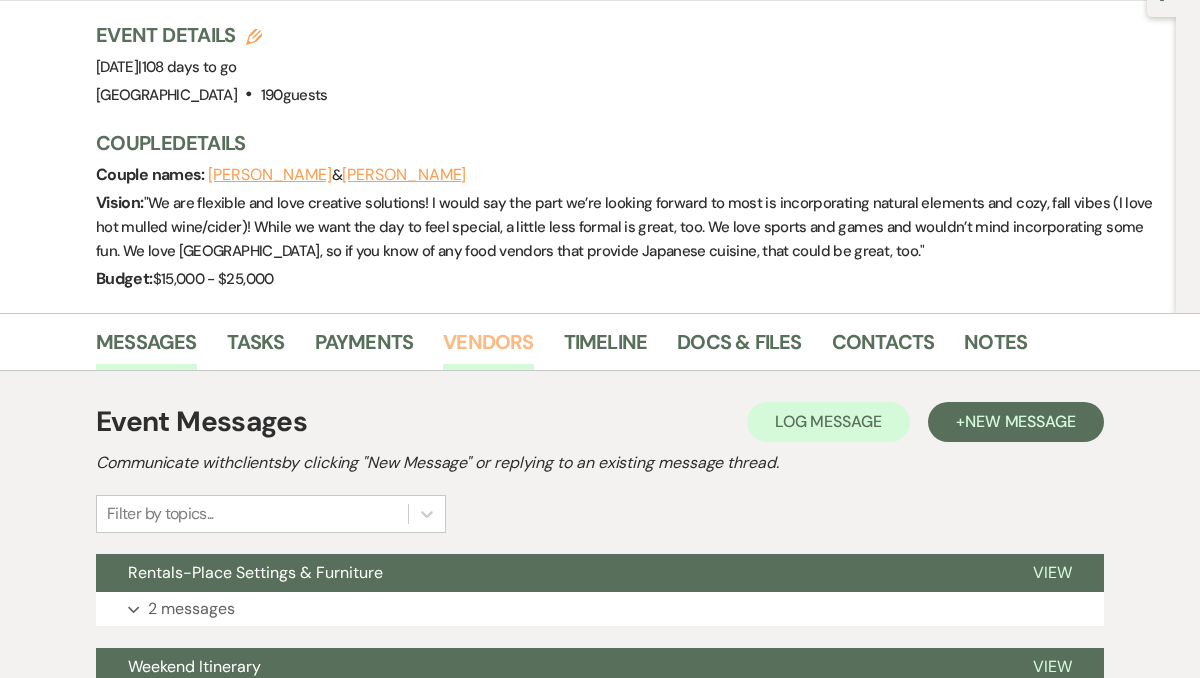click on "Vendors" at bounding box center [488, 348] 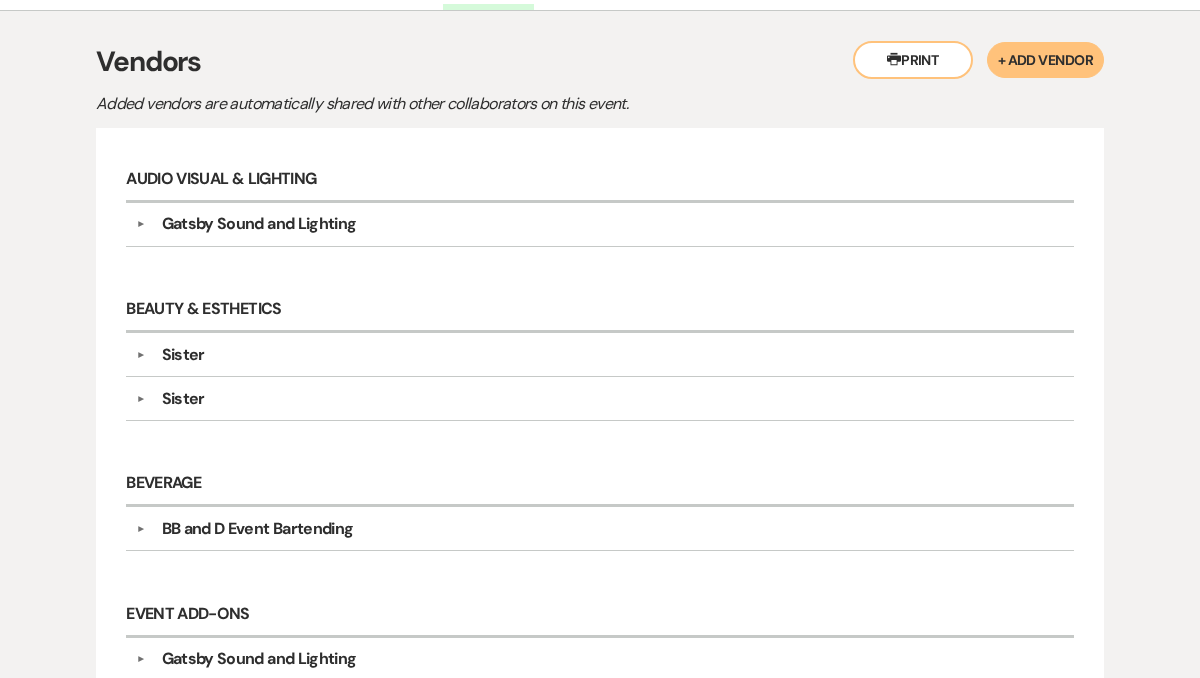 scroll, scrollTop: 582, scrollLeft: 0, axis: vertical 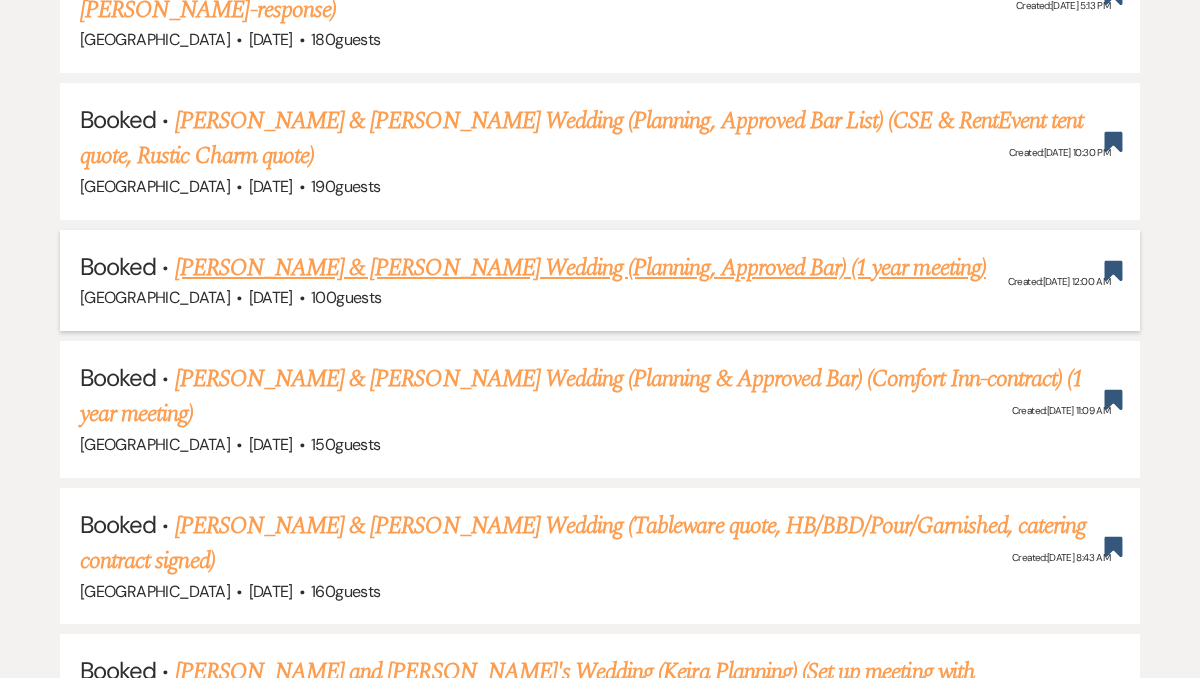 click on "Amanda Cicchino & Phillip Gettmann's Wedding (Planning, Approved Bar) (1 year meeting)" at bounding box center [580, 268] 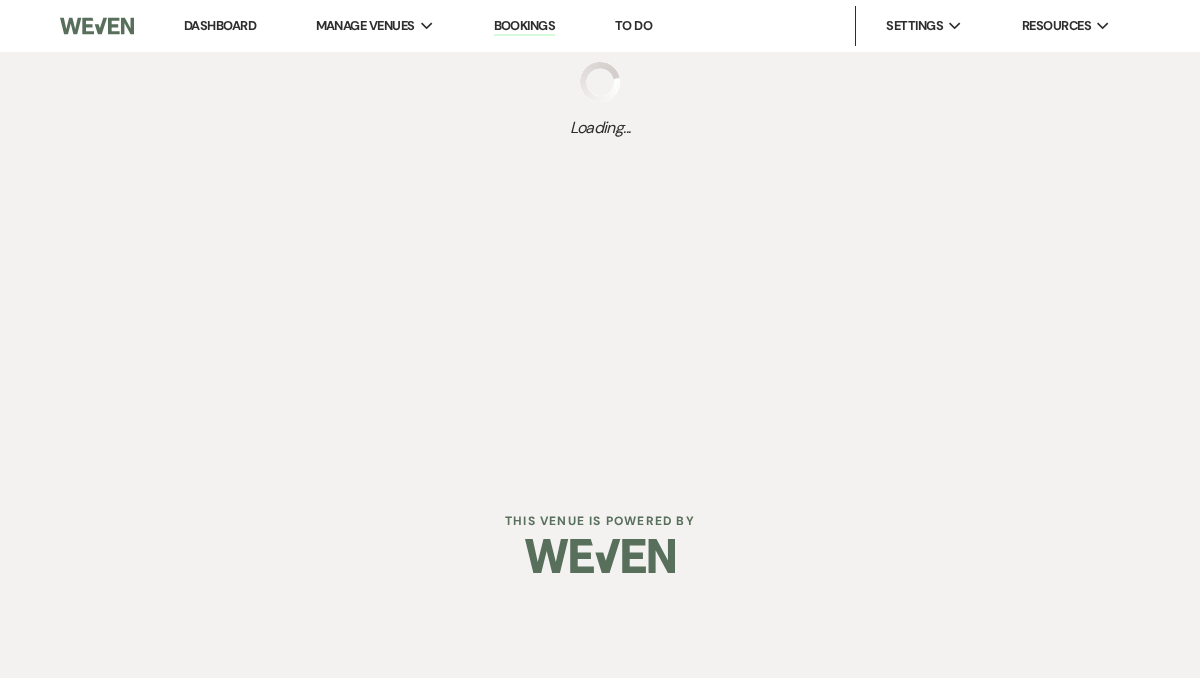 scroll, scrollTop: 0, scrollLeft: 0, axis: both 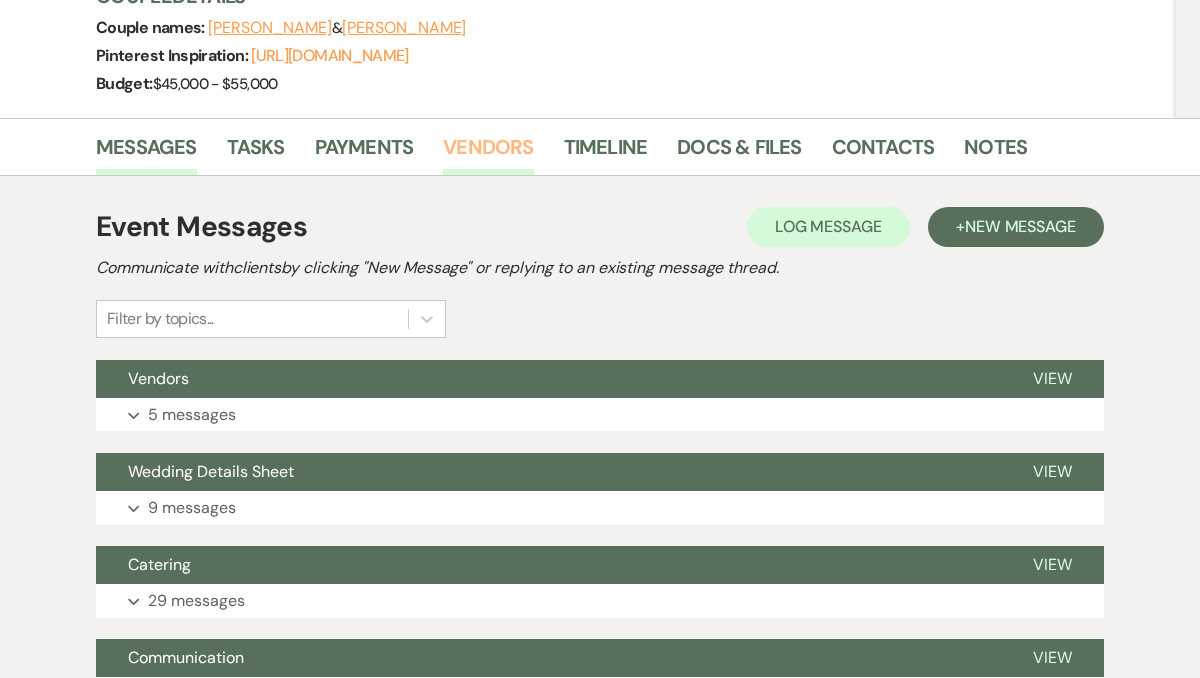 click on "Vendors" at bounding box center [488, 153] 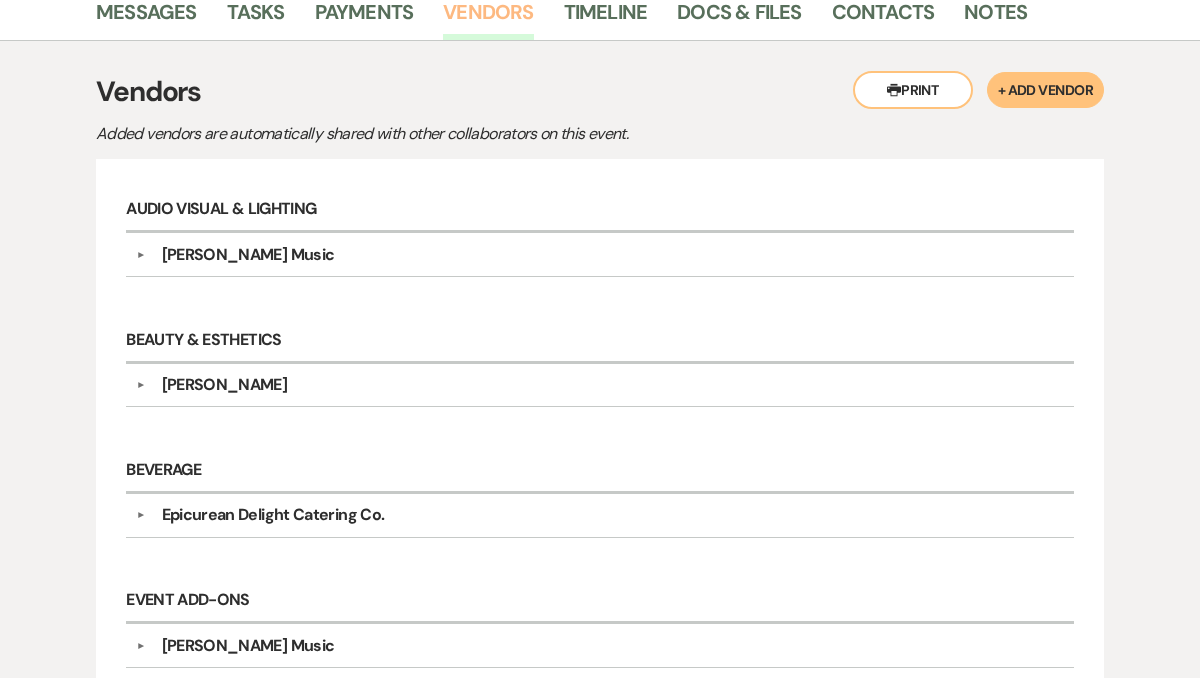 scroll, scrollTop: 454, scrollLeft: 0, axis: vertical 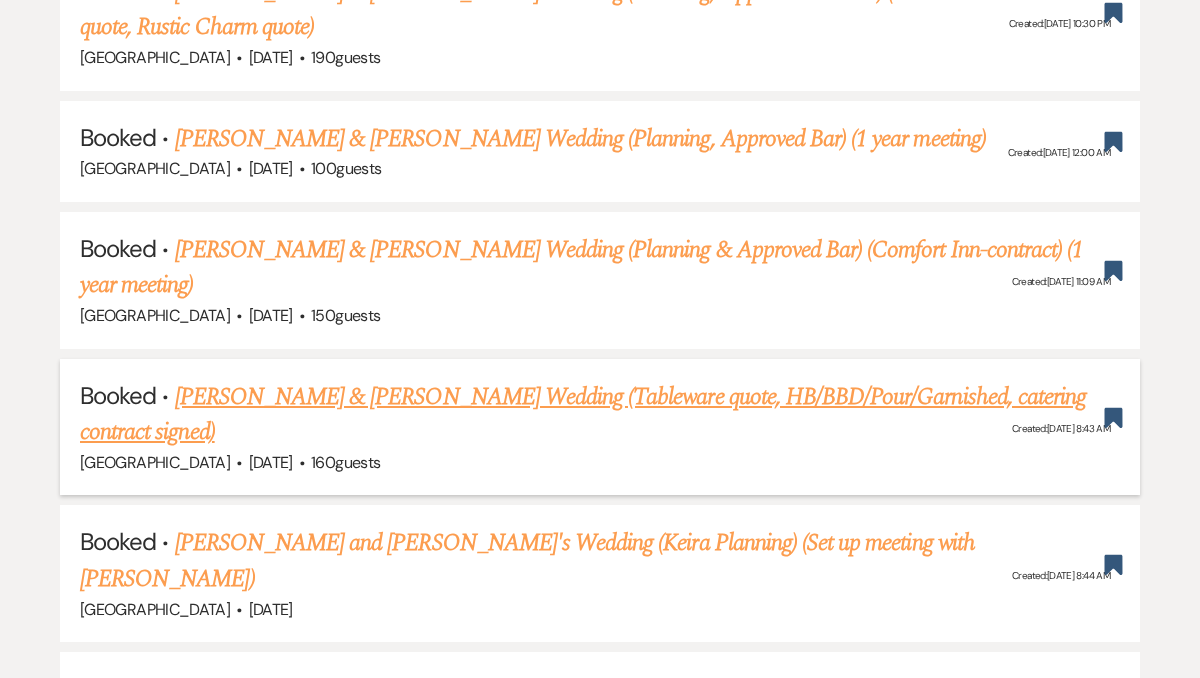click on "Olivia DeLorenzo & Hayden Sando's Wedding (Tableware quote, HB/BBD/Pour/Garnished, catering contract signed)" at bounding box center [583, 415] 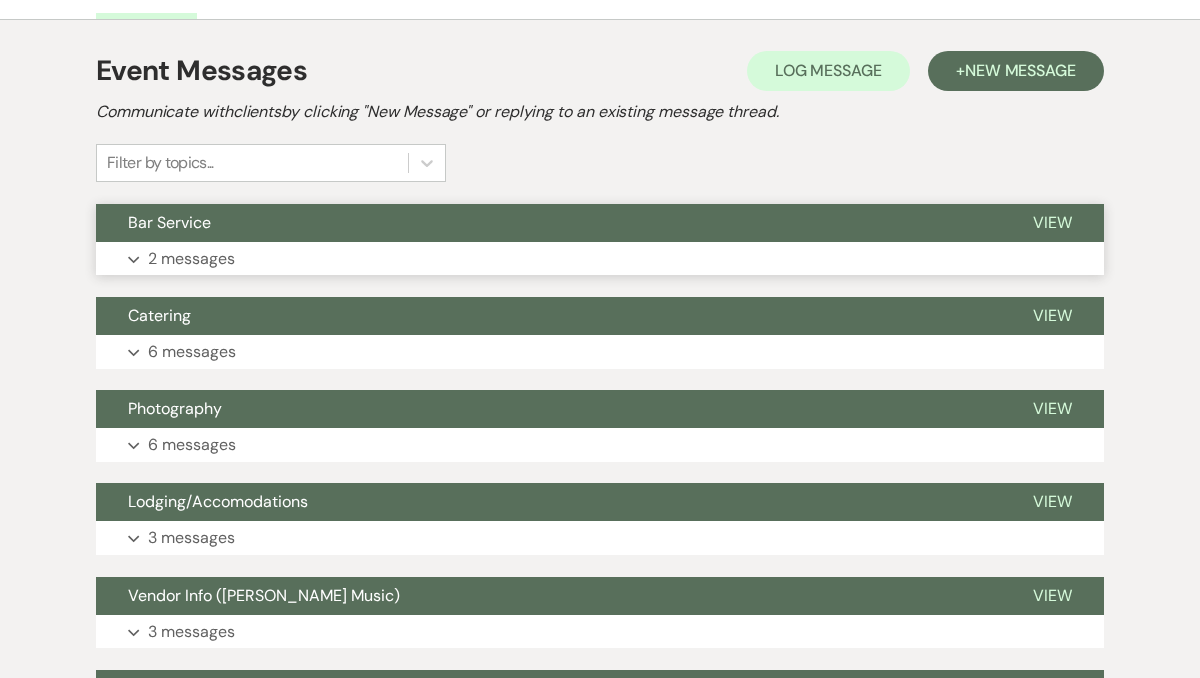 scroll, scrollTop: 407, scrollLeft: 0, axis: vertical 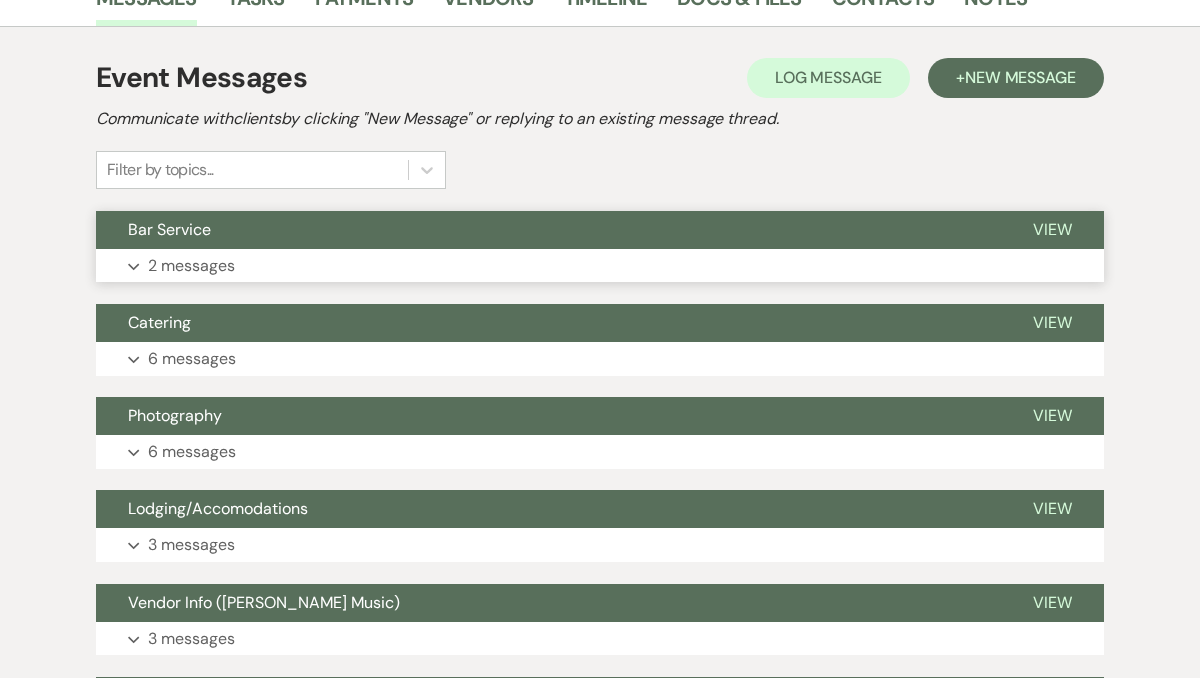click on "Bar Service" at bounding box center (548, 230) 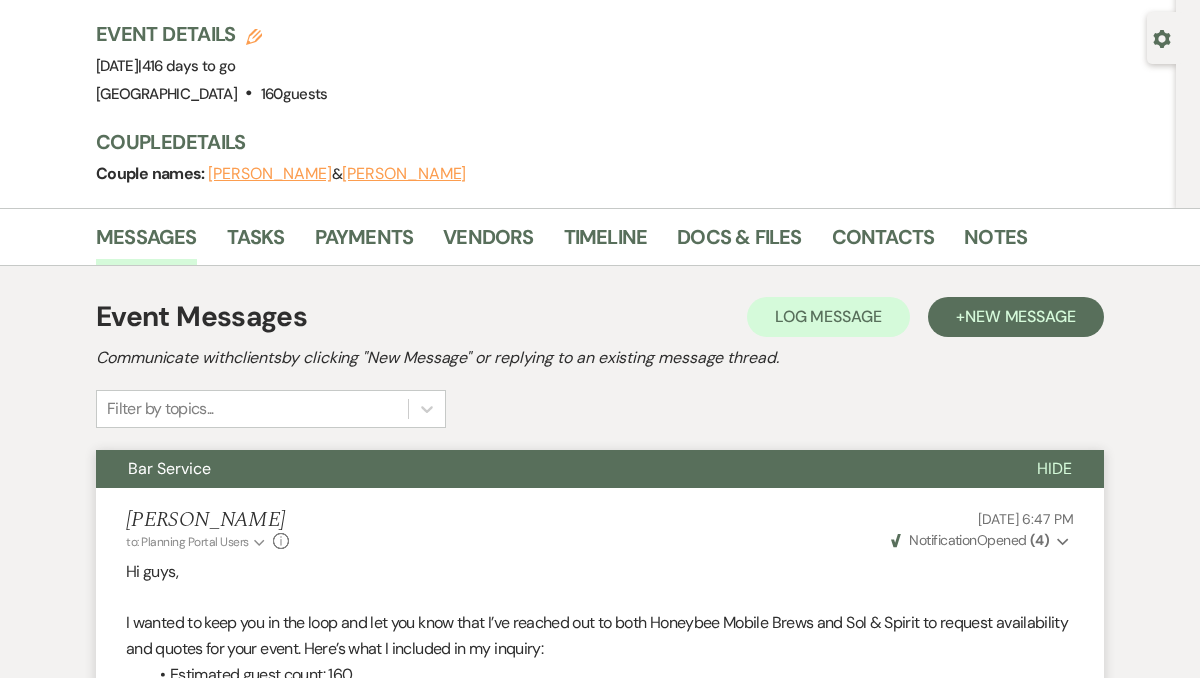 scroll, scrollTop: 164, scrollLeft: 0, axis: vertical 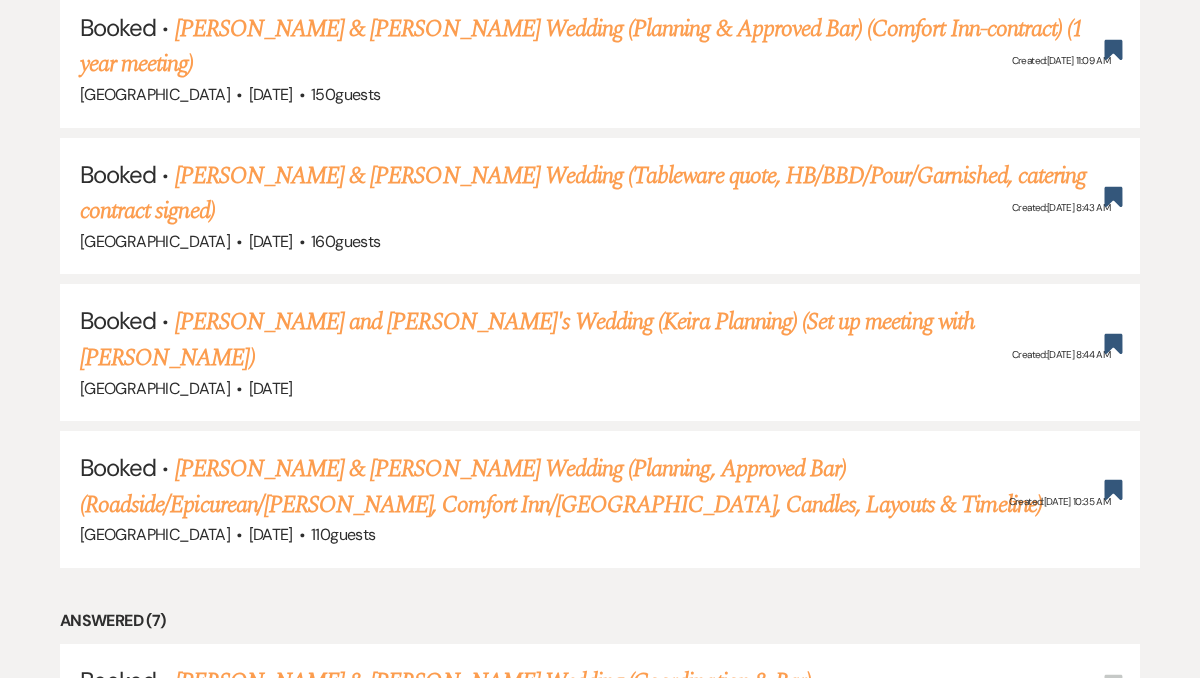 click on "Krista Kulp & Mia Darbenzio's Wedding (Planning, Approved Bar) (Roadside/Epicurean/Mustard, Kurt, Comfort Inn/Otter Lake, Candles, Layouts & Timeline)" at bounding box center (561, 487) 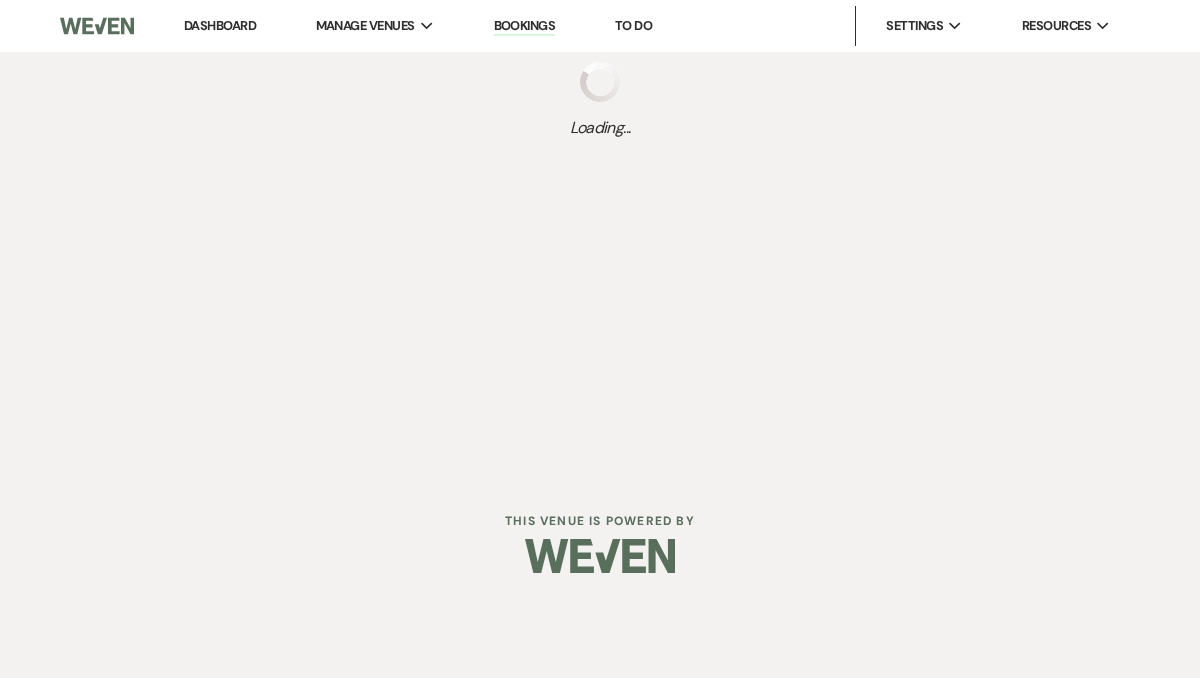 scroll, scrollTop: 0, scrollLeft: 0, axis: both 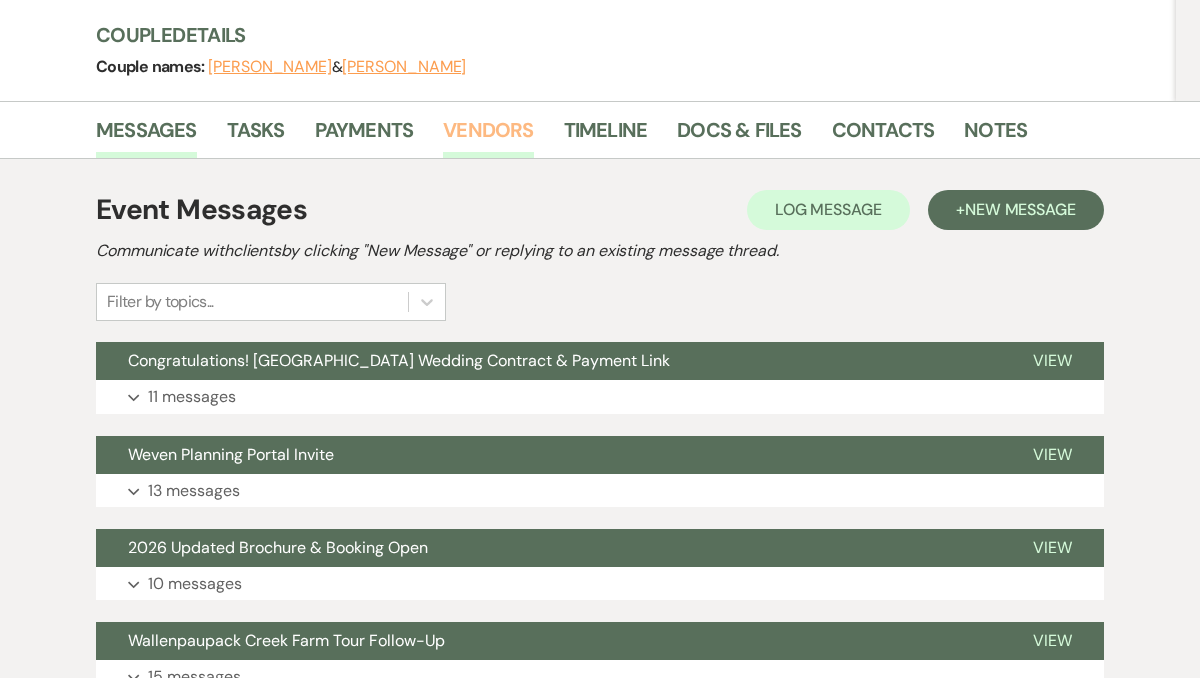 click on "Vendors" at bounding box center [488, 136] 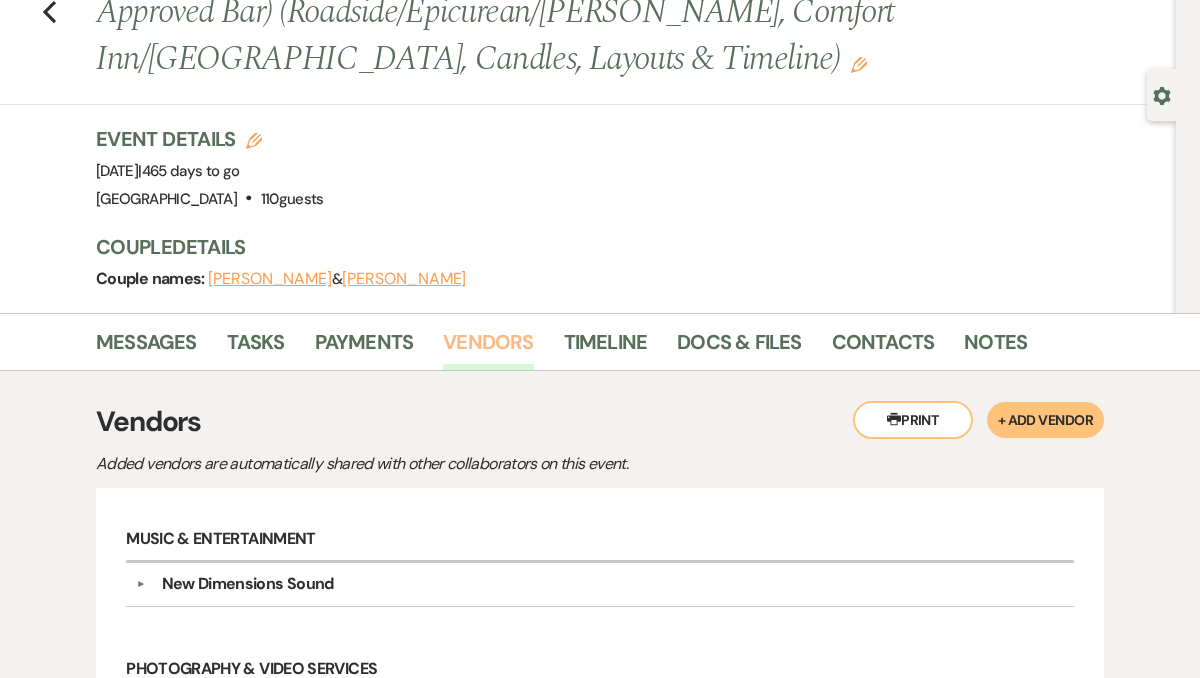 scroll, scrollTop: 108, scrollLeft: 0, axis: vertical 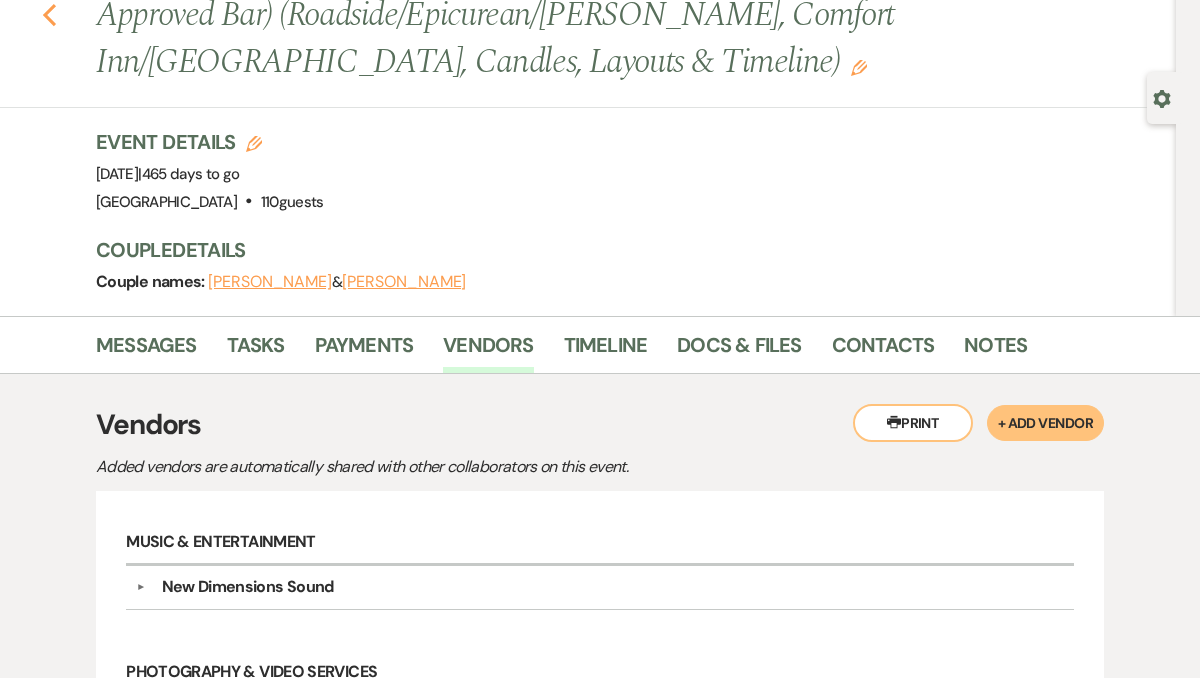 click 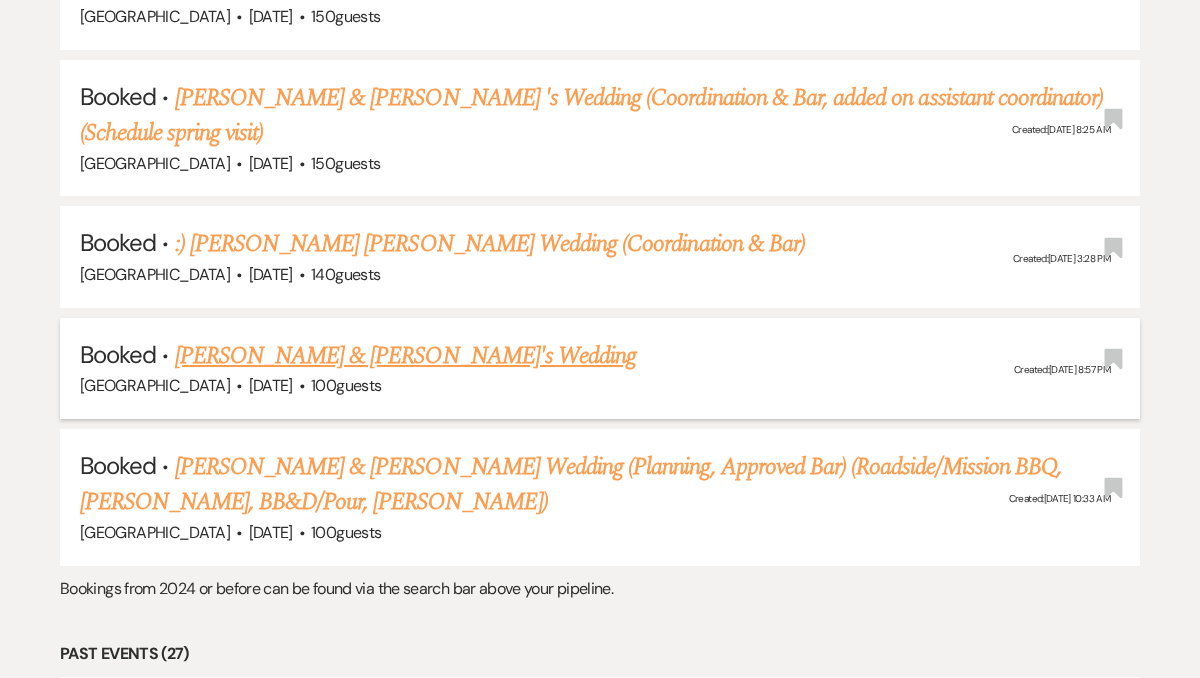 scroll, scrollTop: 3490, scrollLeft: 0, axis: vertical 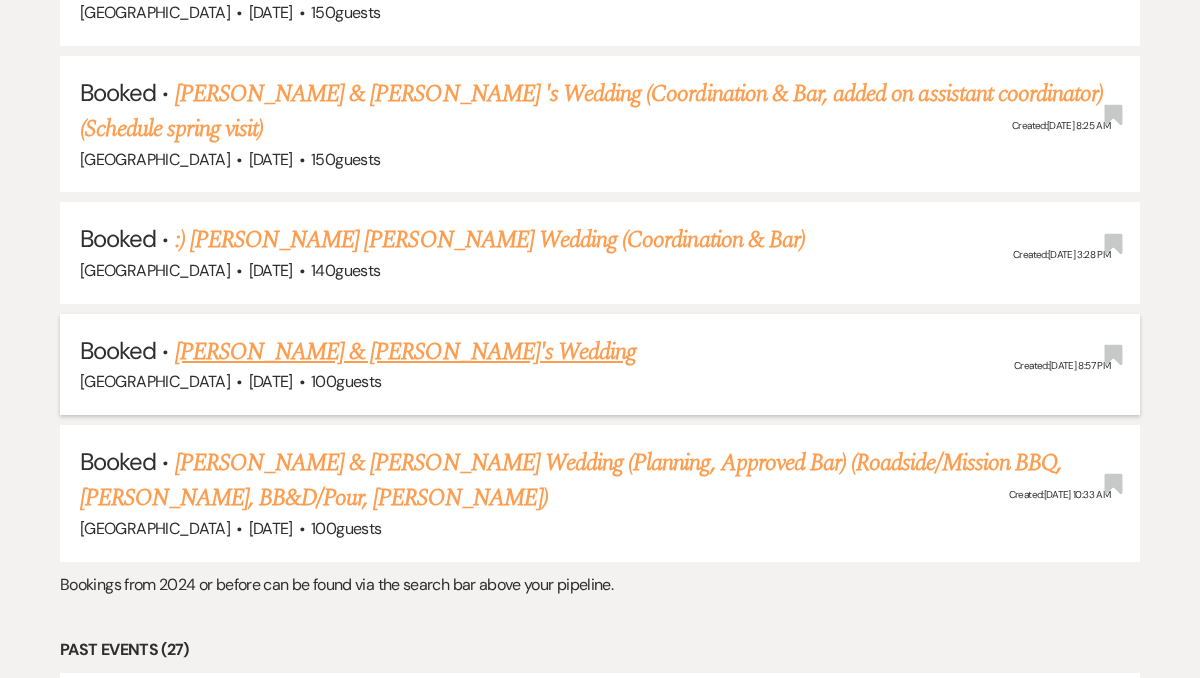 click on "Kristoff & Anna's Wedding" at bounding box center [406, 352] 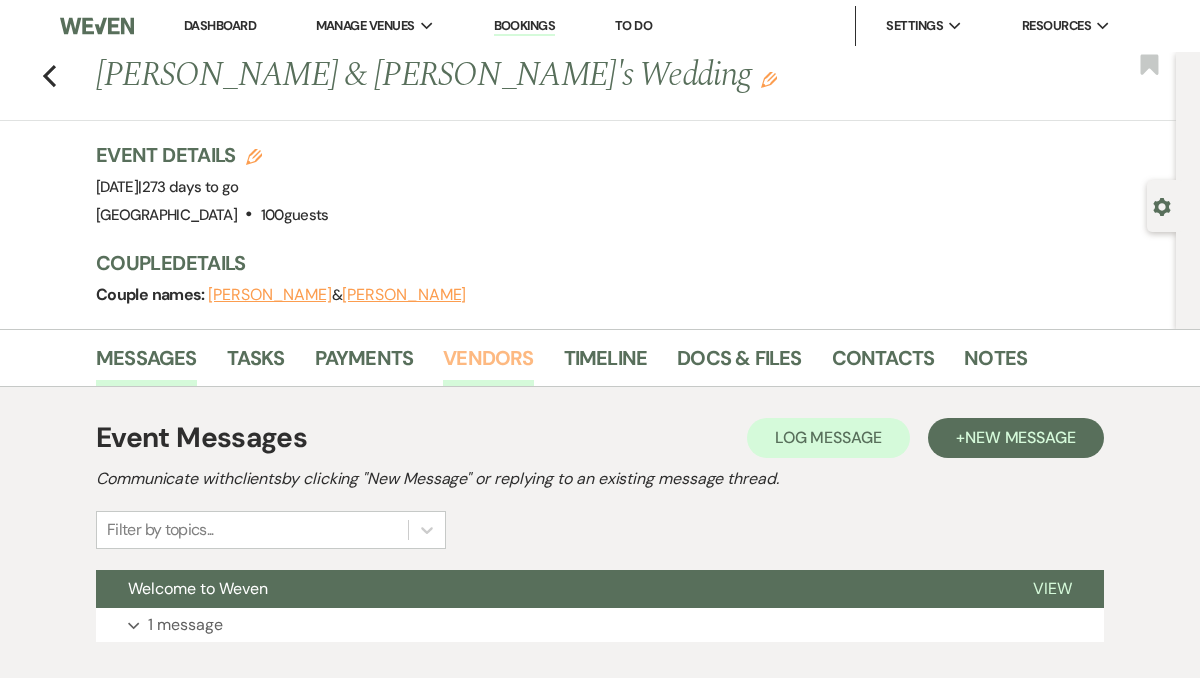 click on "Vendors" at bounding box center (488, 364) 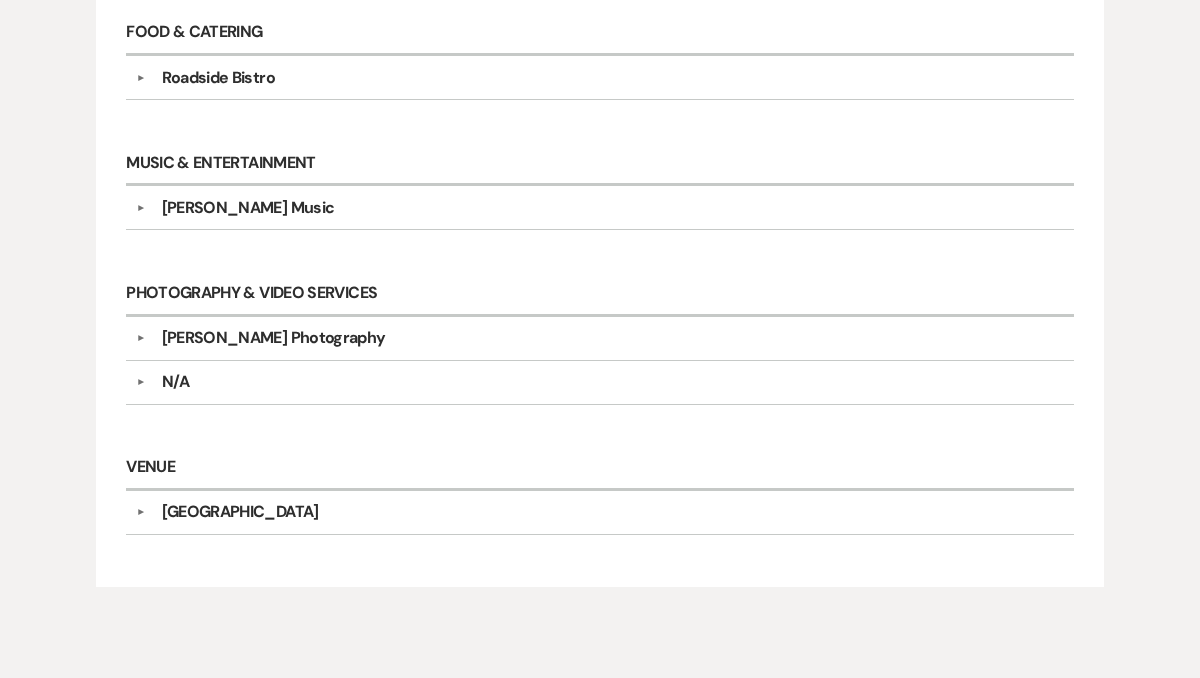 scroll, scrollTop: 788, scrollLeft: 0, axis: vertical 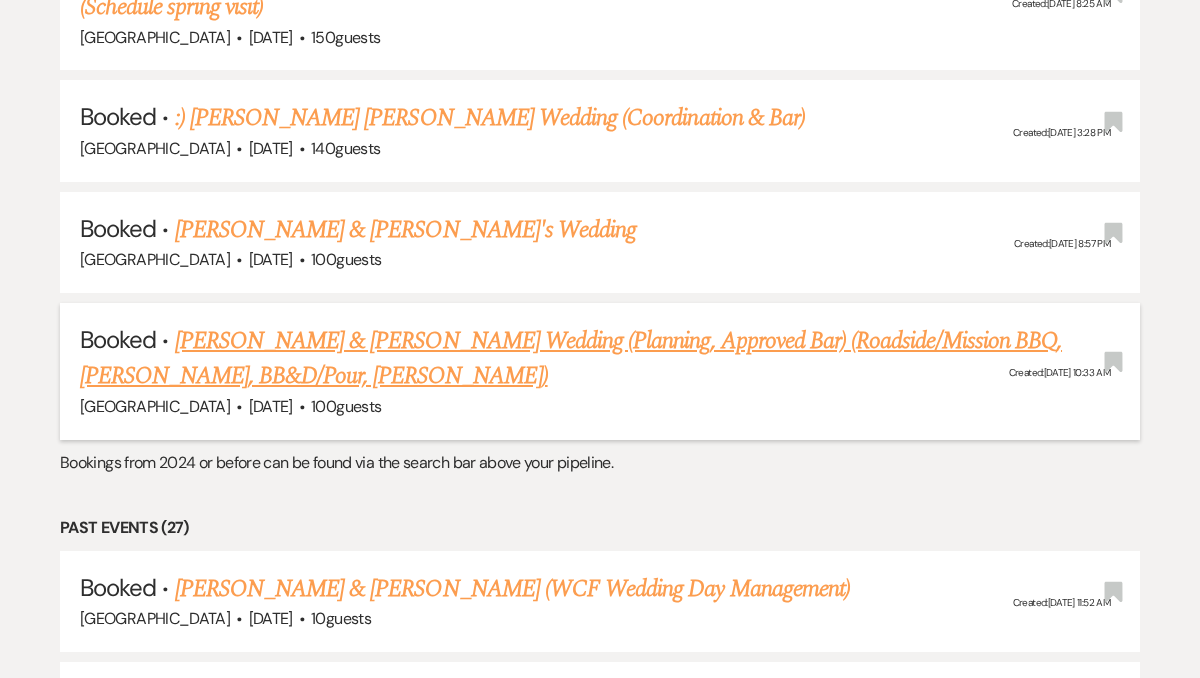 click on "Booked · Krista Schaefer & Adam Weaver's Wedding (Planning, Approved Bar) (Roadside/Mission BBQ, Carly Watson, BB&D/Pour, Neil)" at bounding box center (600, 358) 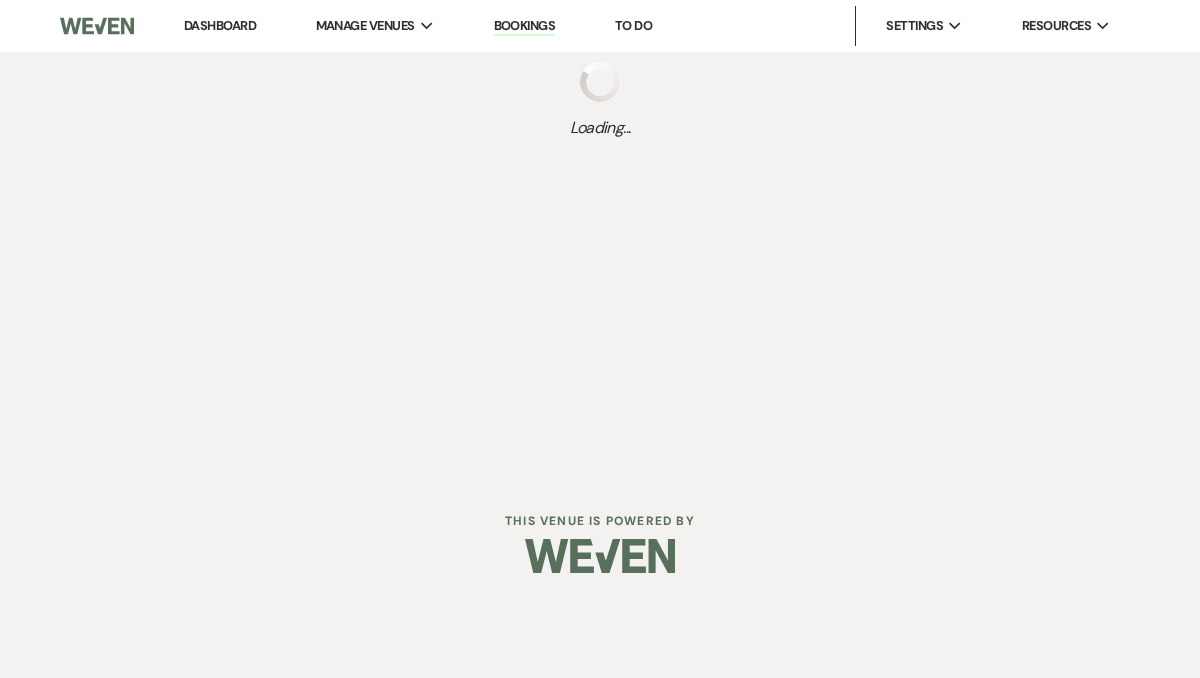 scroll, scrollTop: 0, scrollLeft: 0, axis: both 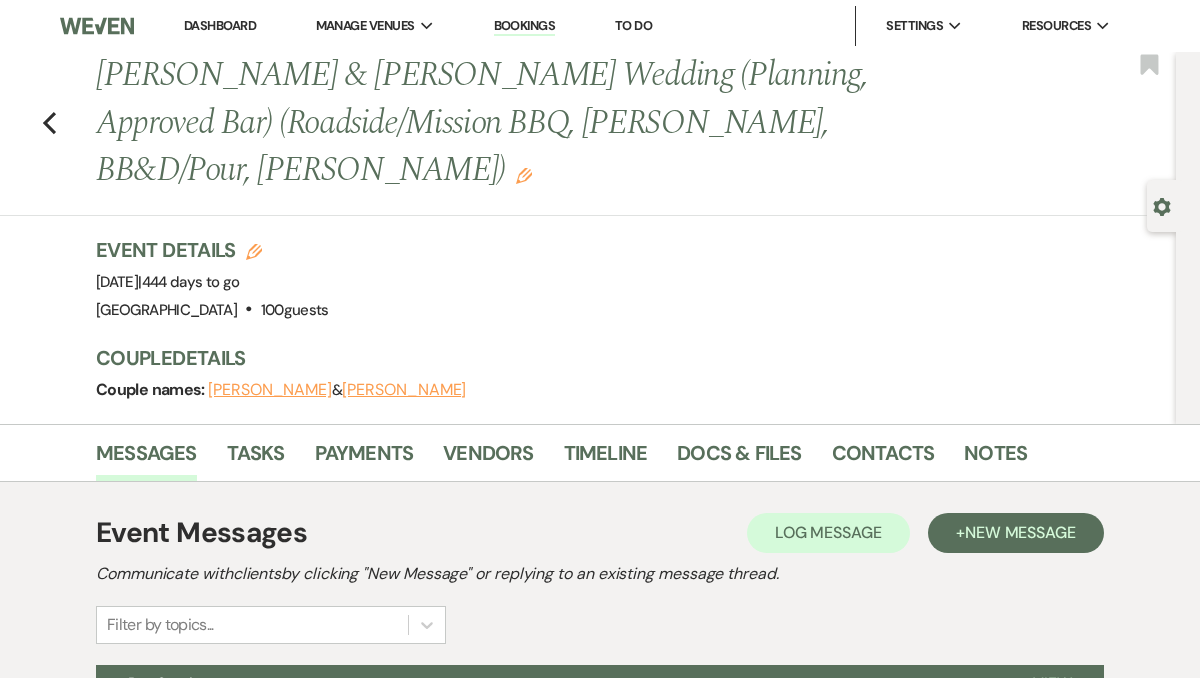 click on "Messages Tasks Payments Vendors Timeline Docs & Files Contacts Notes" at bounding box center [600, 453] 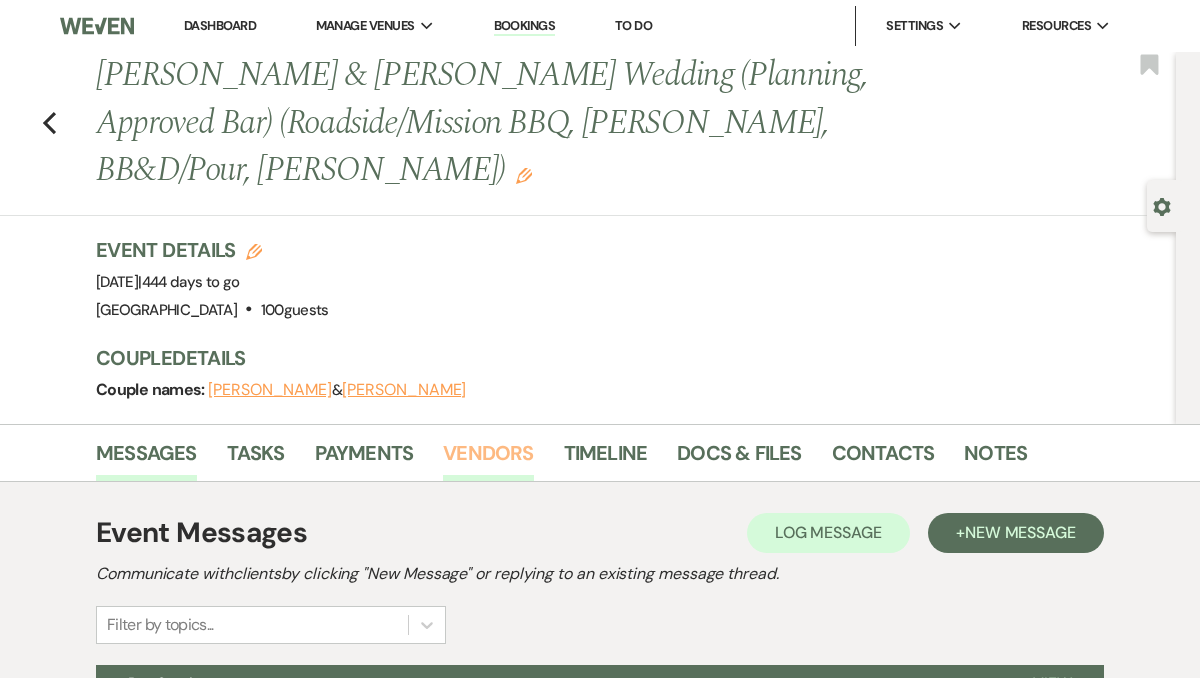 click on "Vendors" at bounding box center [488, 459] 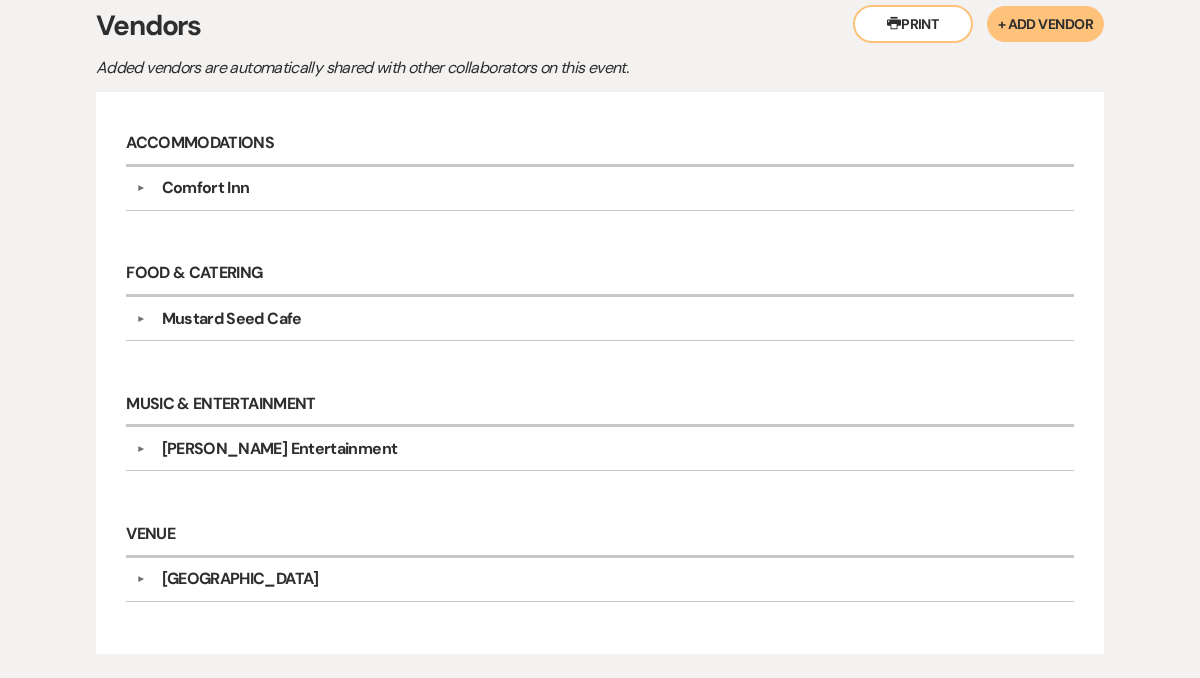 scroll, scrollTop: 509, scrollLeft: 0, axis: vertical 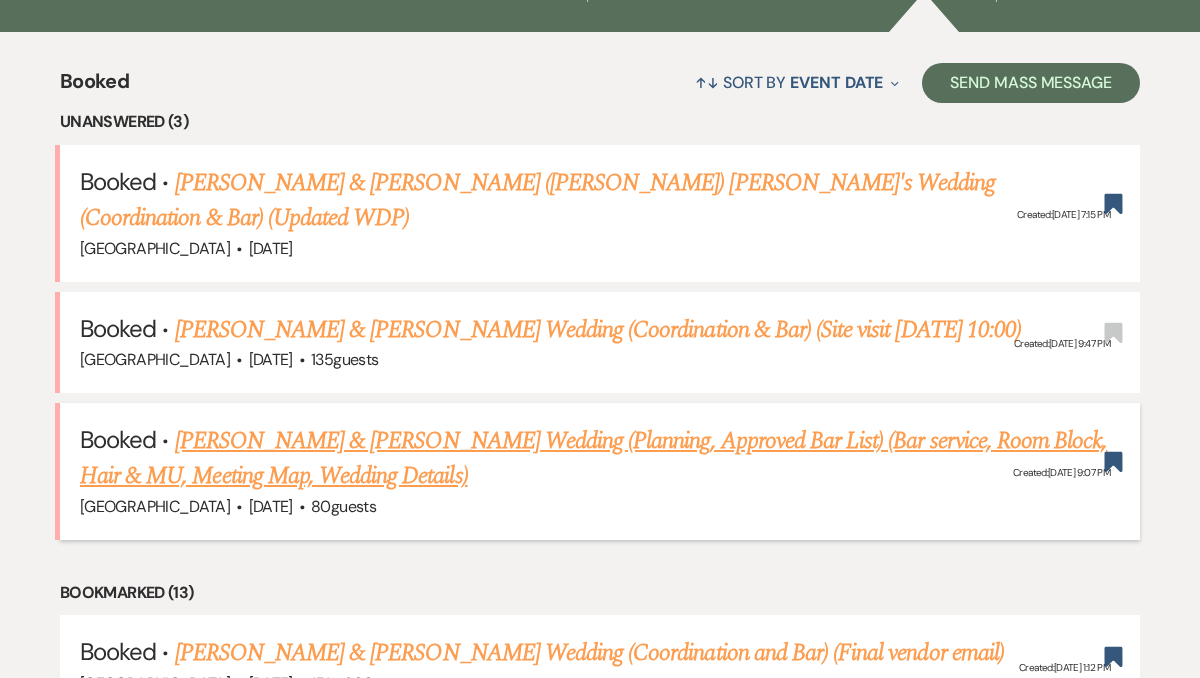 click on "Kayla Dean & Joseph Sprague's Wedding (Planning, Approved Bar List) (Bar service, Room Block, Hair & MU, Meeting Map, Wedding Details)" at bounding box center [593, 459] 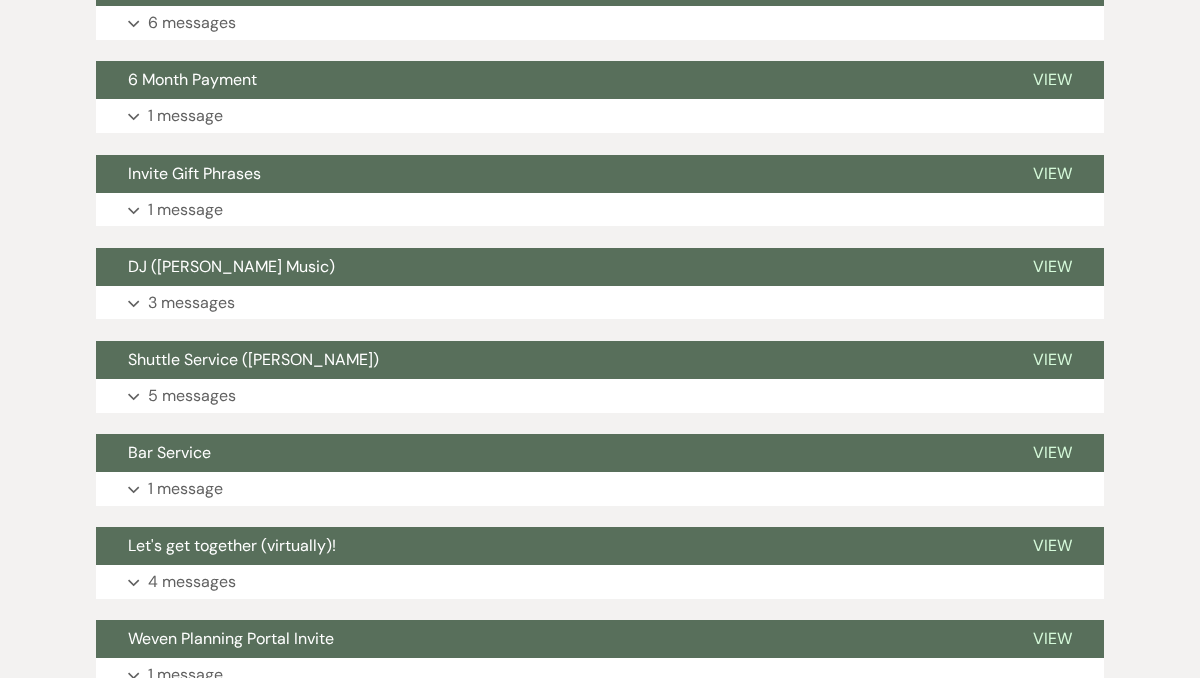 scroll, scrollTop: 6006, scrollLeft: 0, axis: vertical 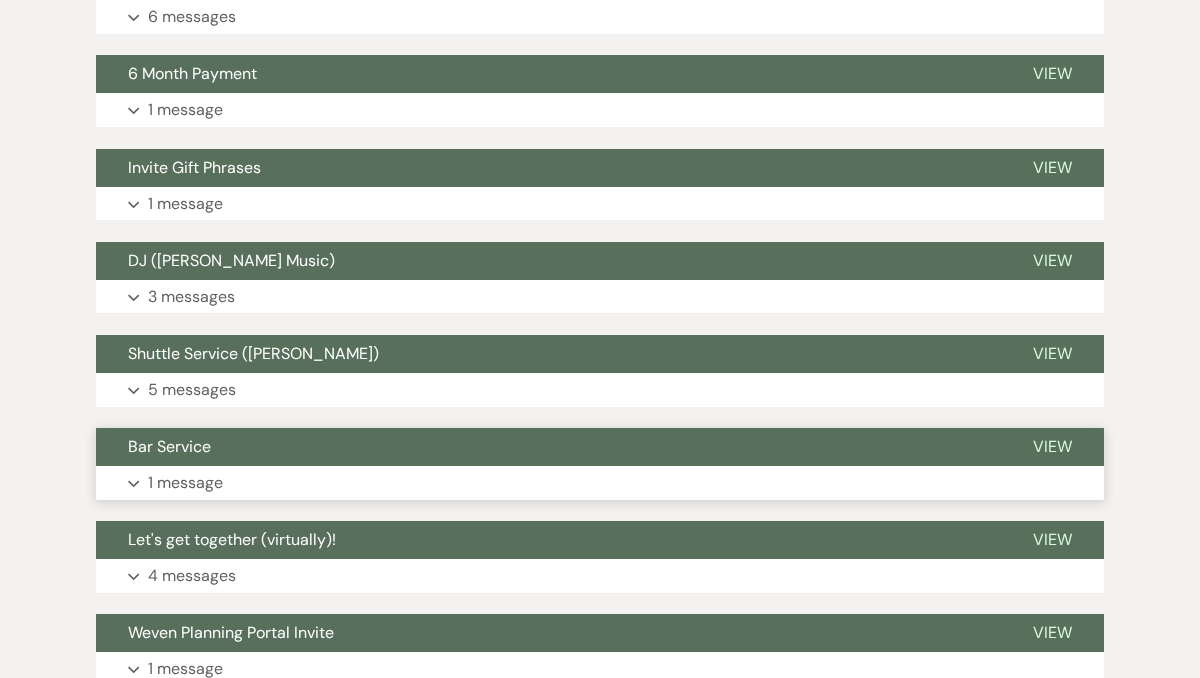 click on "Expand 1 message" at bounding box center (600, 483) 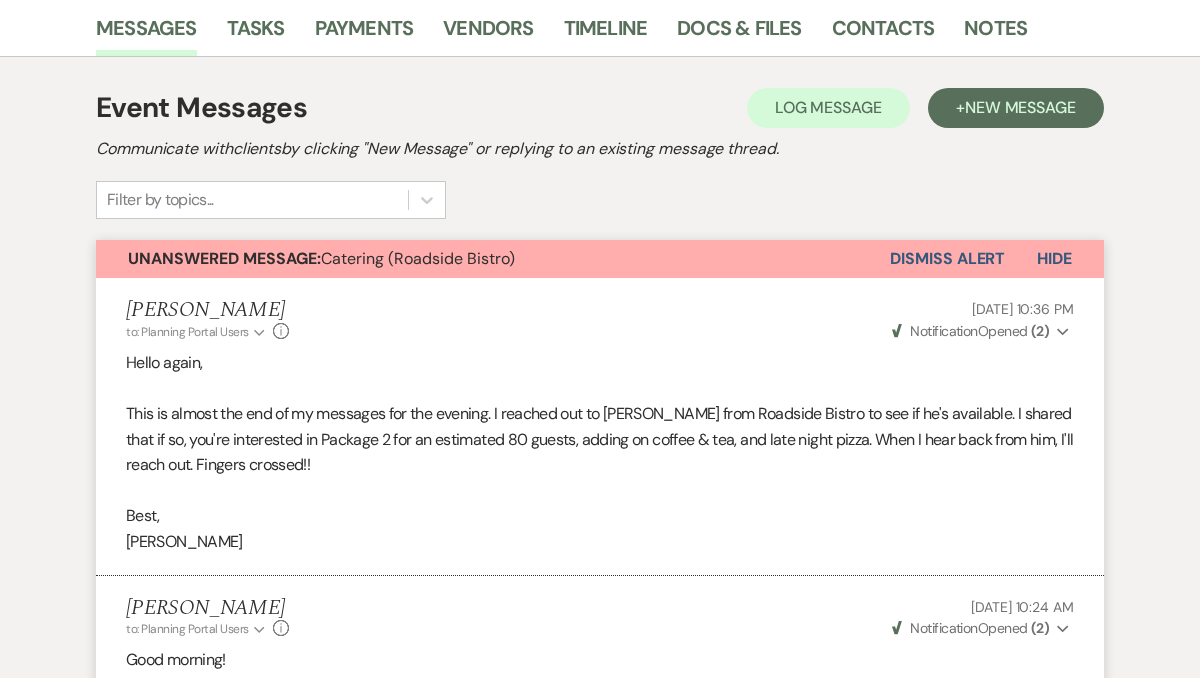scroll, scrollTop: 438, scrollLeft: 0, axis: vertical 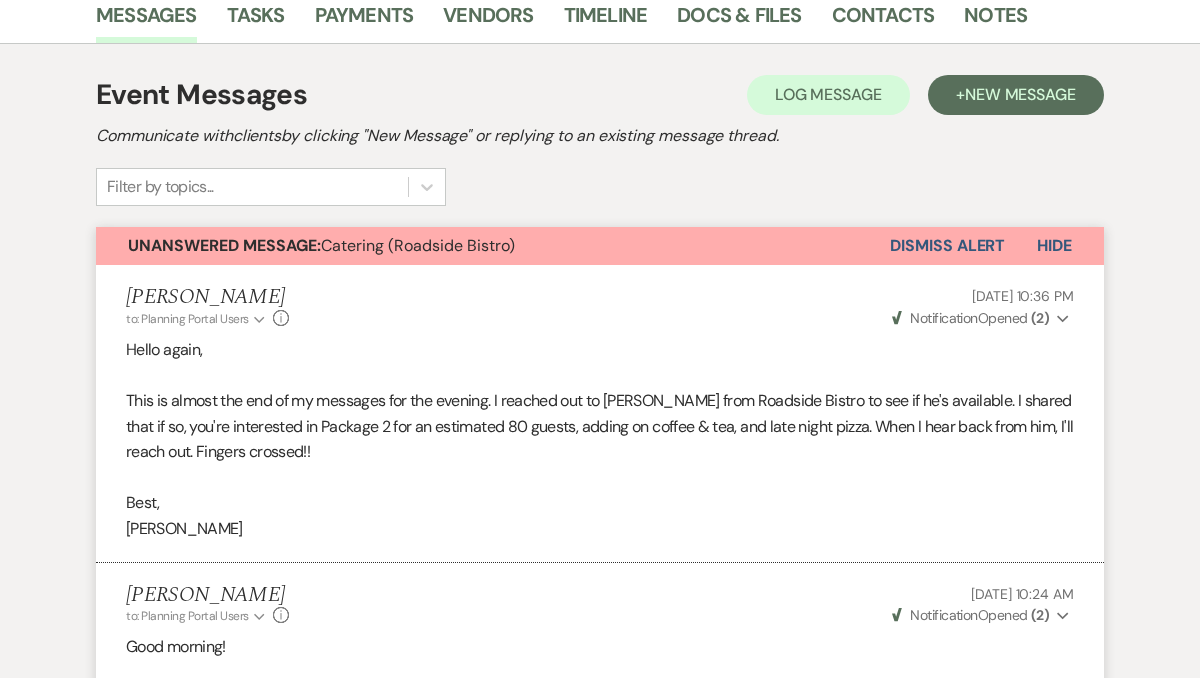 click on "Dismiss Alert" at bounding box center [947, 246] 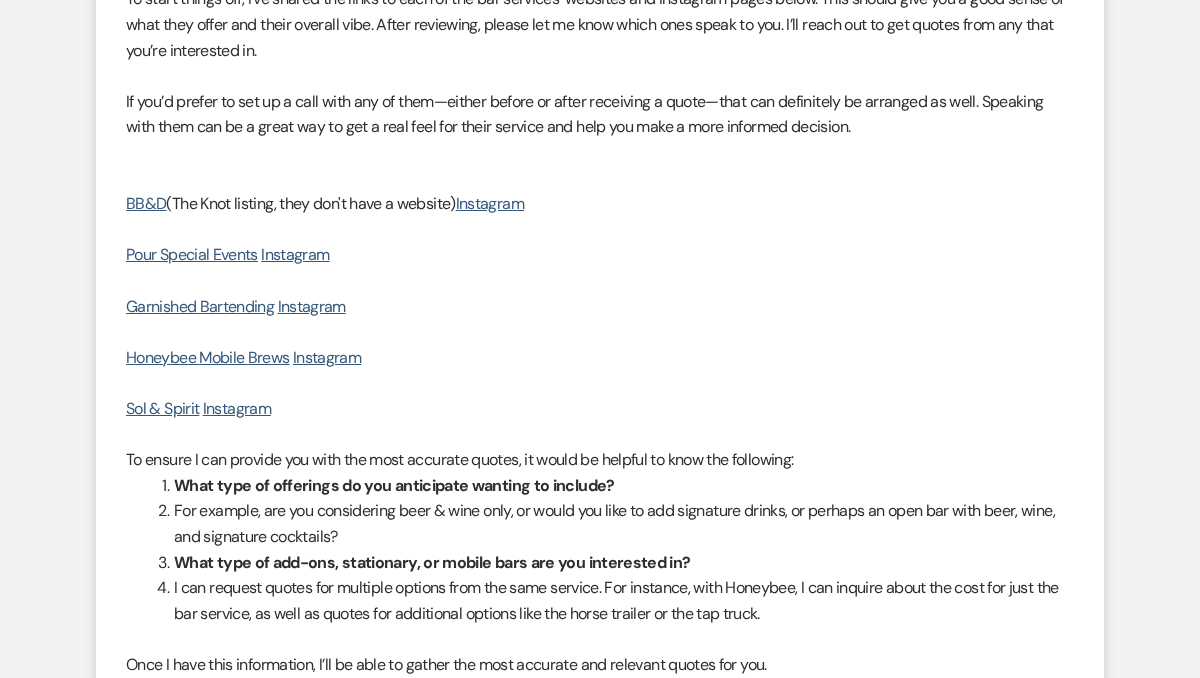 scroll, scrollTop: 6750, scrollLeft: 0, axis: vertical 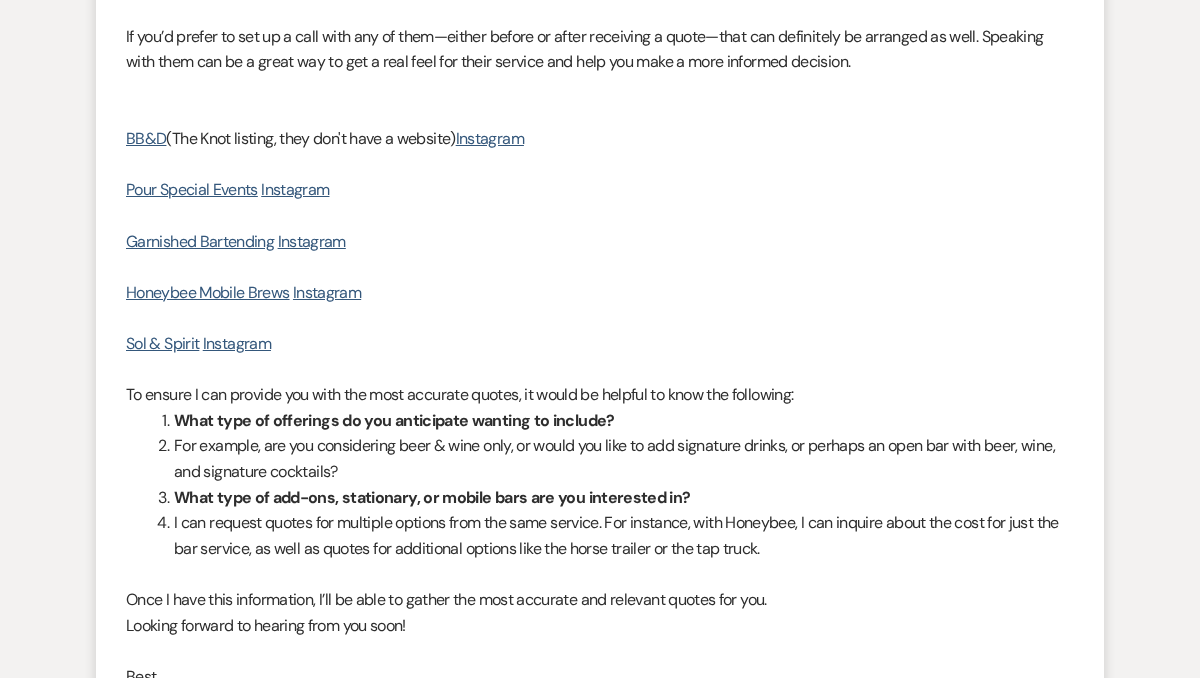 click at bounding box center (600, 267) 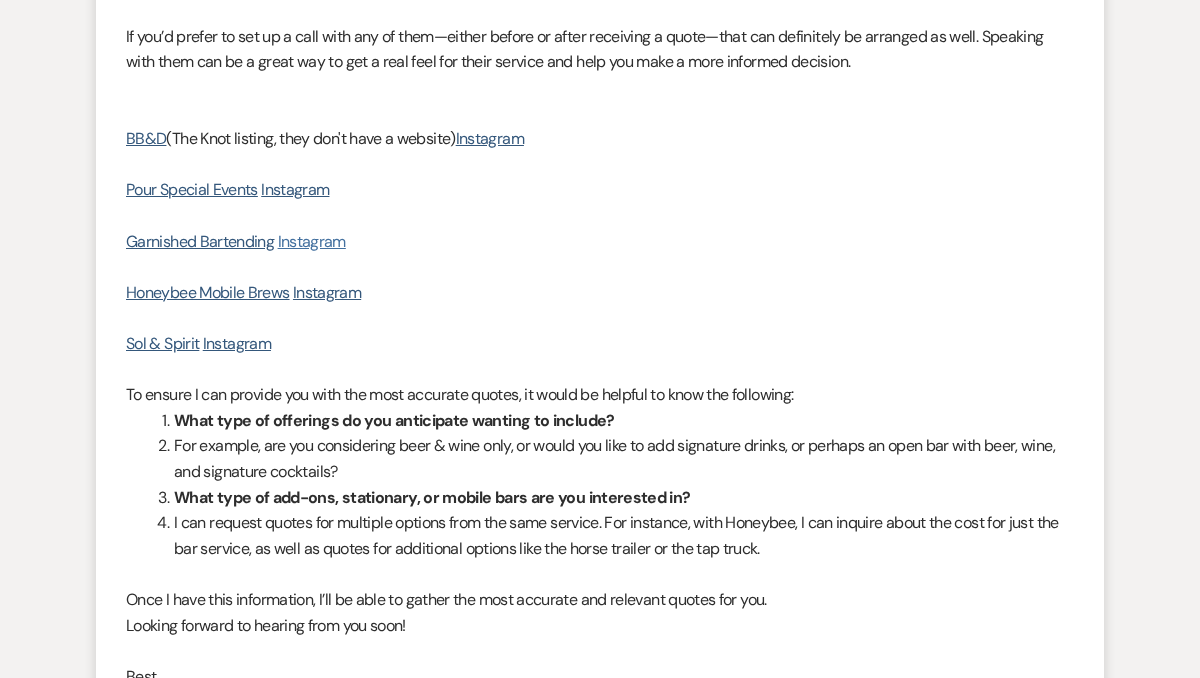click on "Instagram" at bounding box center [312, 241] 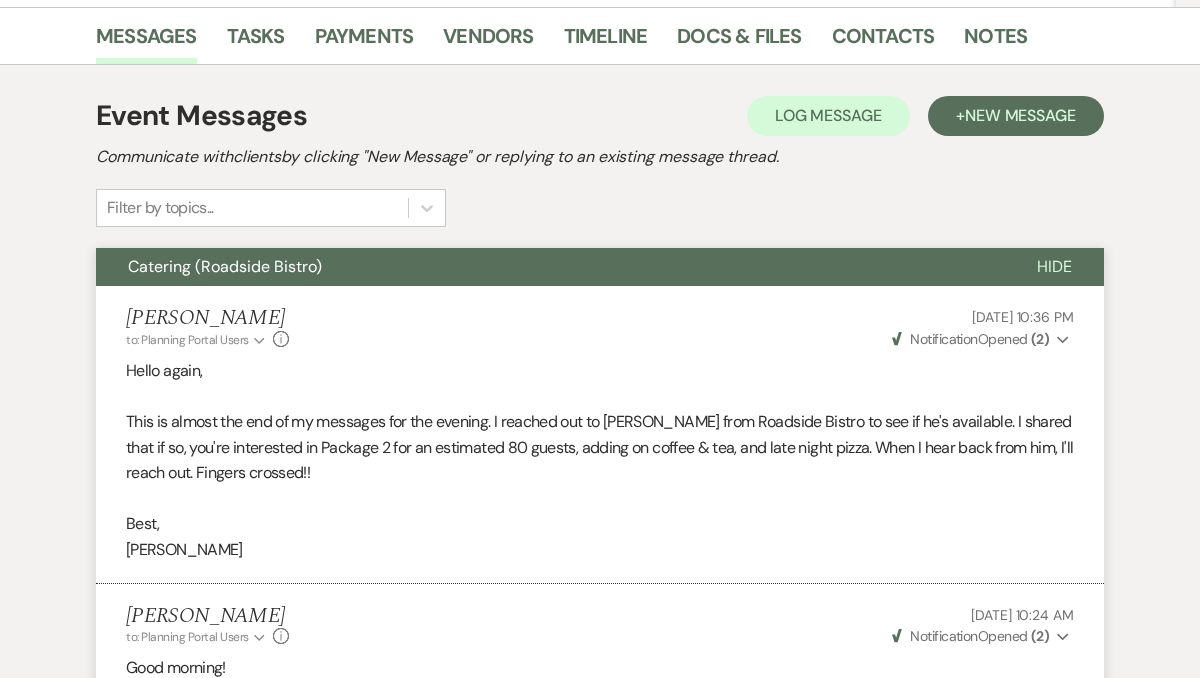 scroll, scrollTop: 0, scrollLeft: 0, axis: both 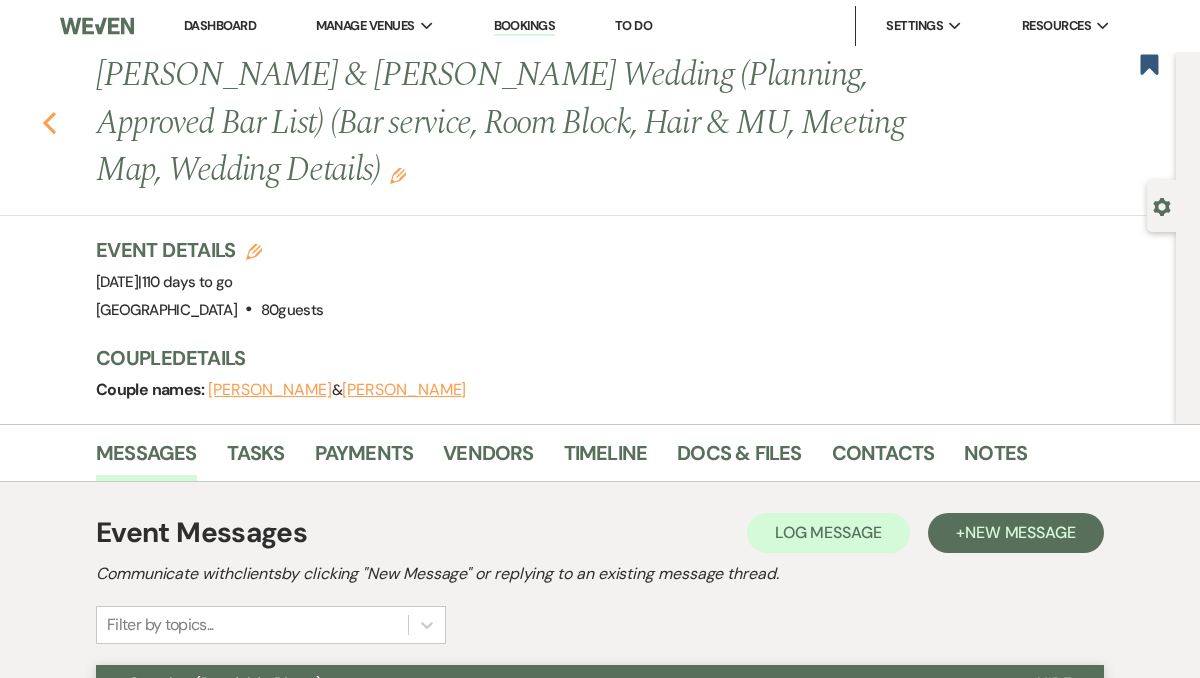 click on "Previous" 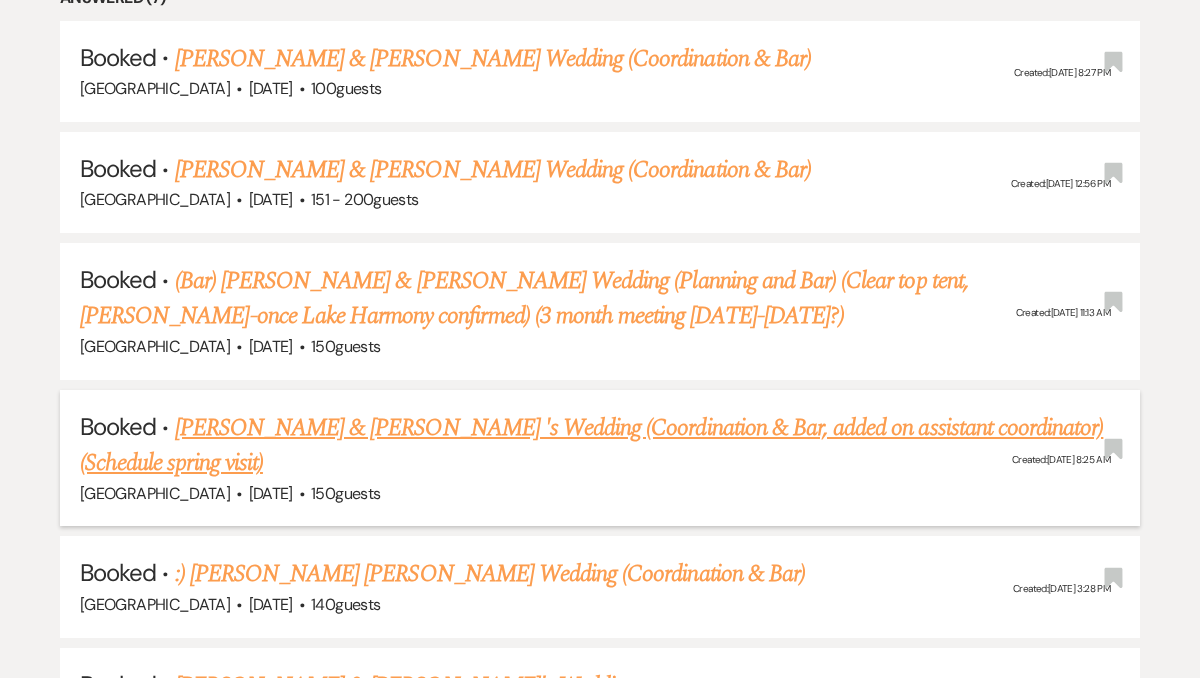 scroll, scrollTop: 3180, scrollLeft: 0, axis: vertical 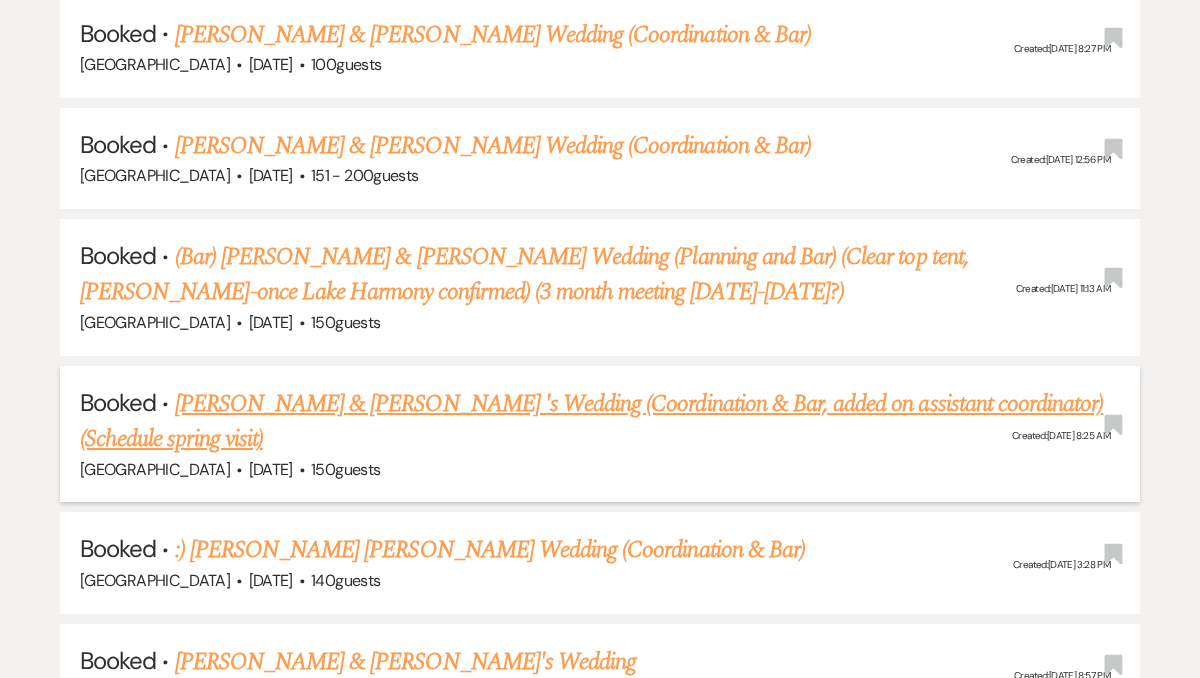 click on "Alaina Warner & Rich Albecker 's Wedding (Coordination & Bar, added on assistant coordinator) (Schedule spring visit)" at bounding box center [591, 422] 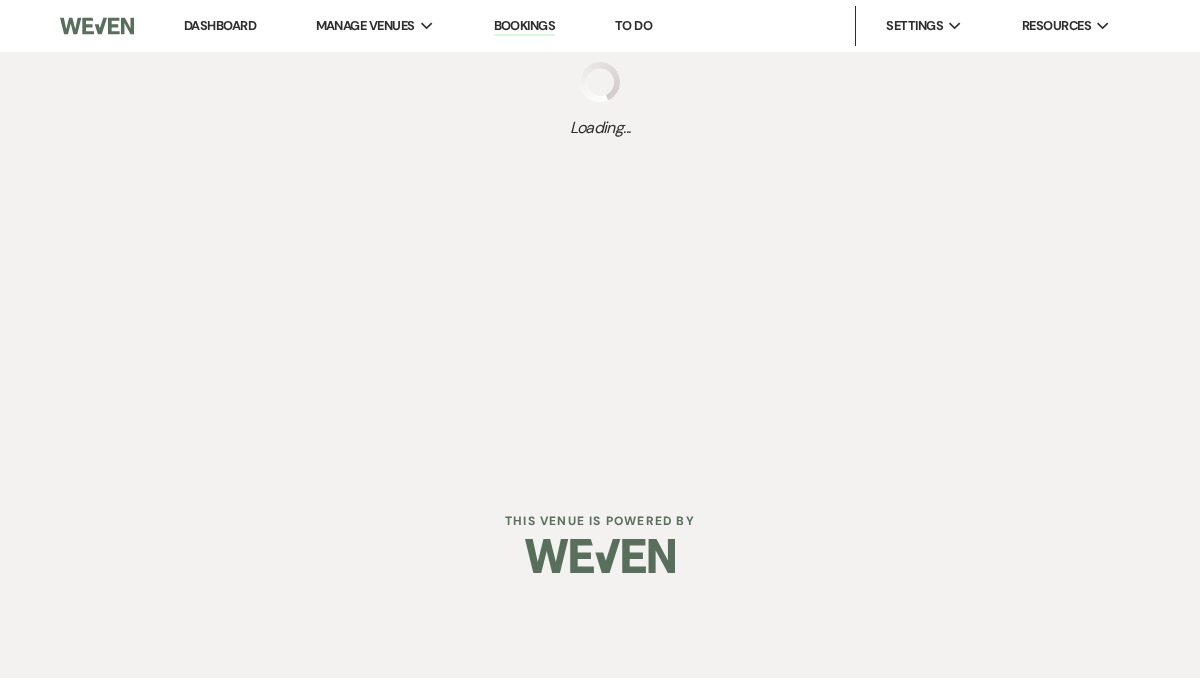 scroll, scrollTop: 0, scrollLeft: 0, axis: both 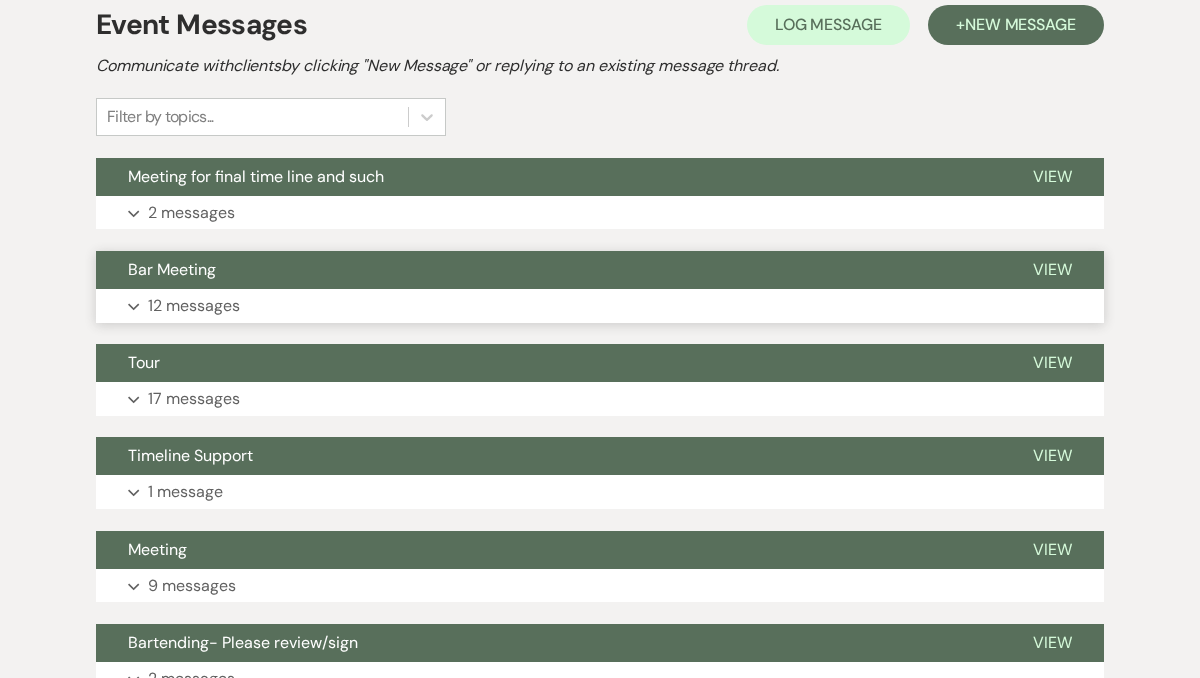 click on "Expand 12 messages" at bounding box center (600, 306) 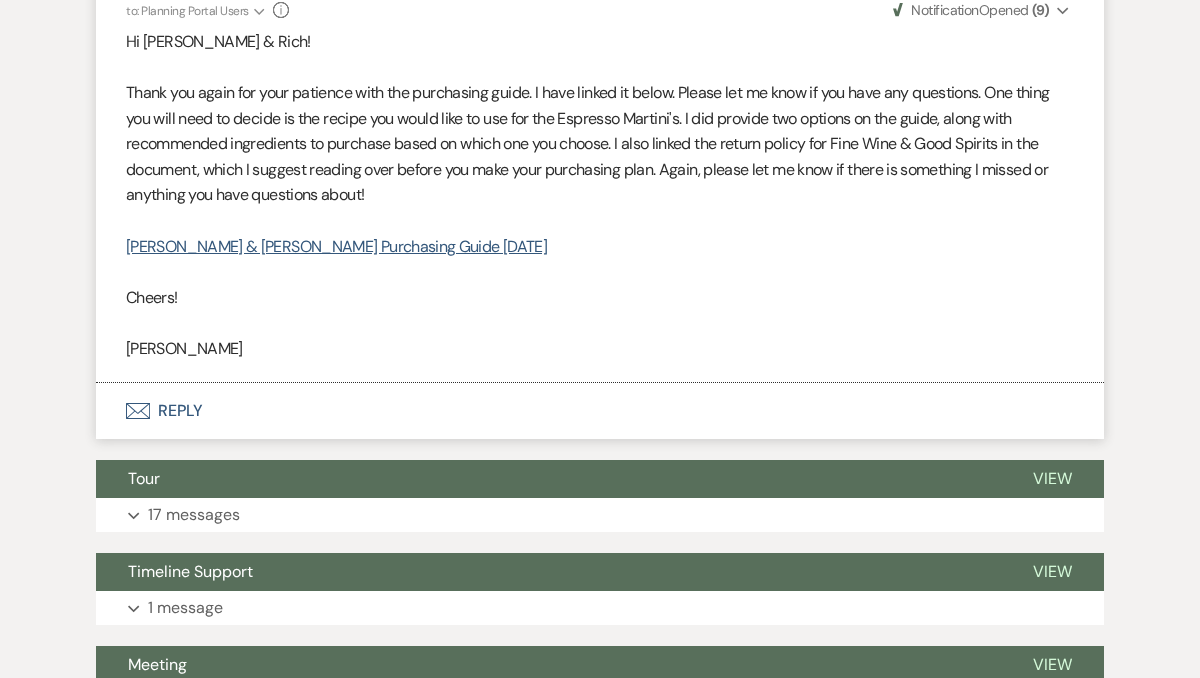 scroll, scrollTop: 3464, scrollLeft: 0, axis: vertical 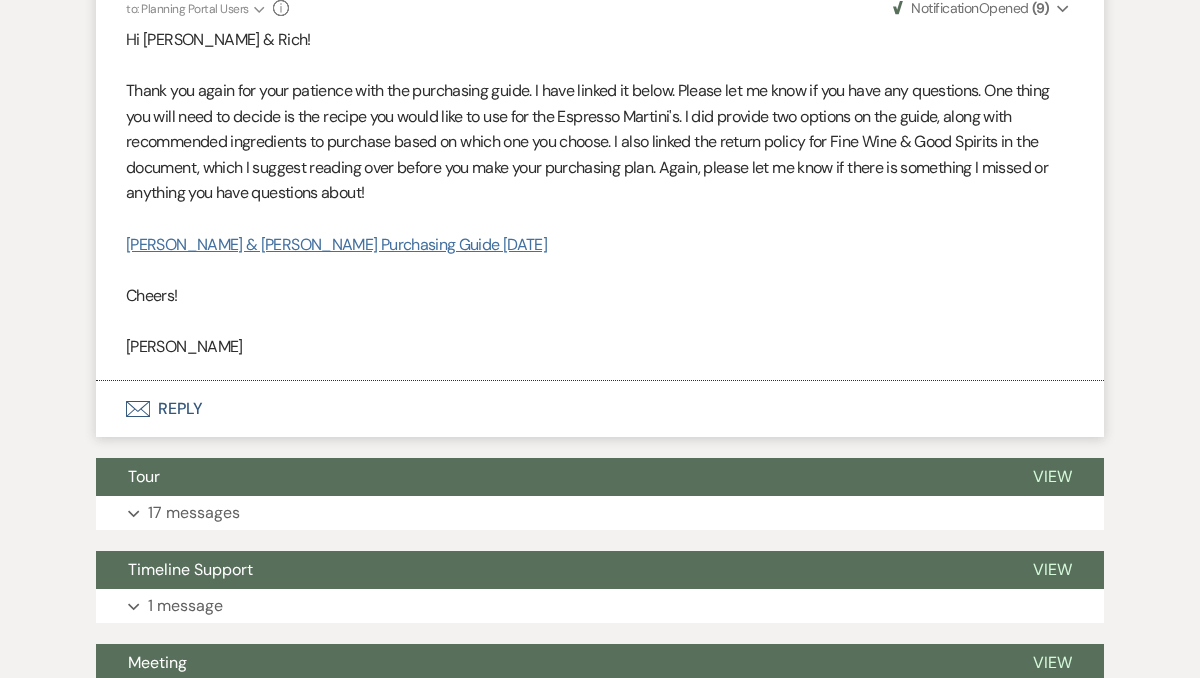 click on "Alaina Warner & Rich Albecker Purchasing Guide 10.11.25" at bounding box center (336, 244) 